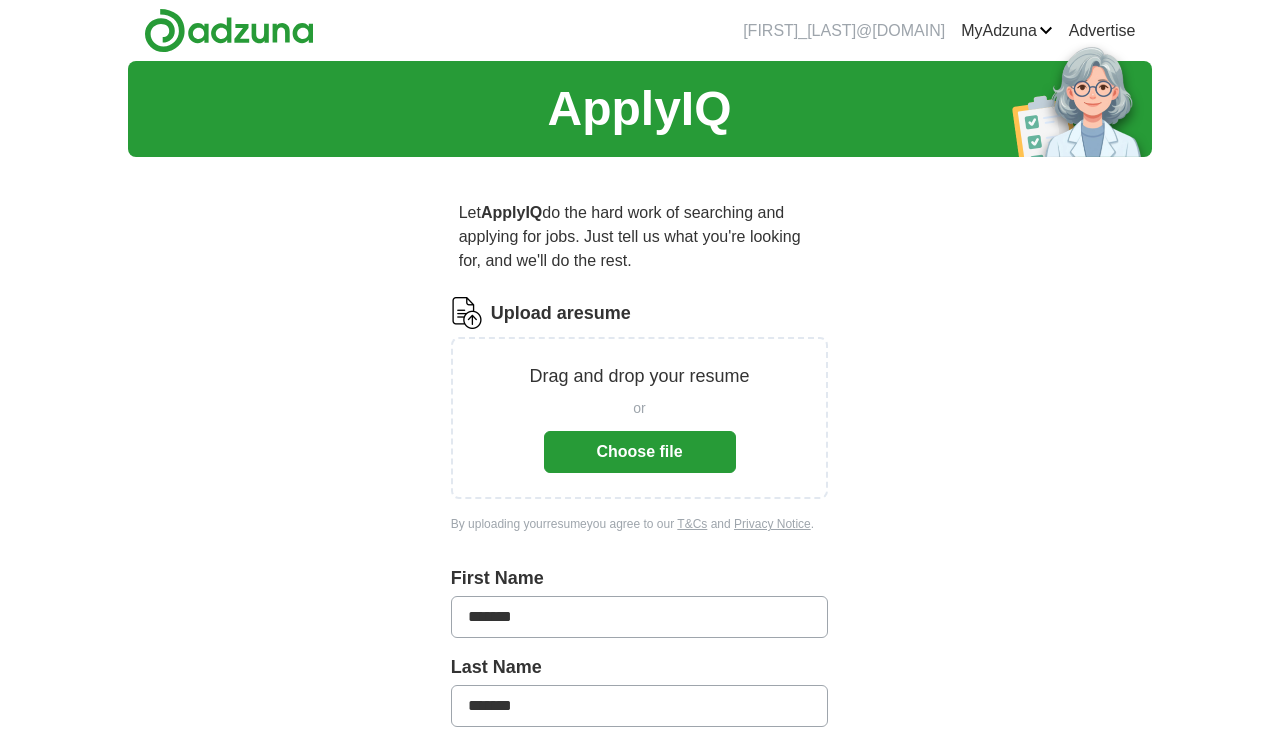 scroll, scrollTop: 0, scrollLeft: 0, axis: both 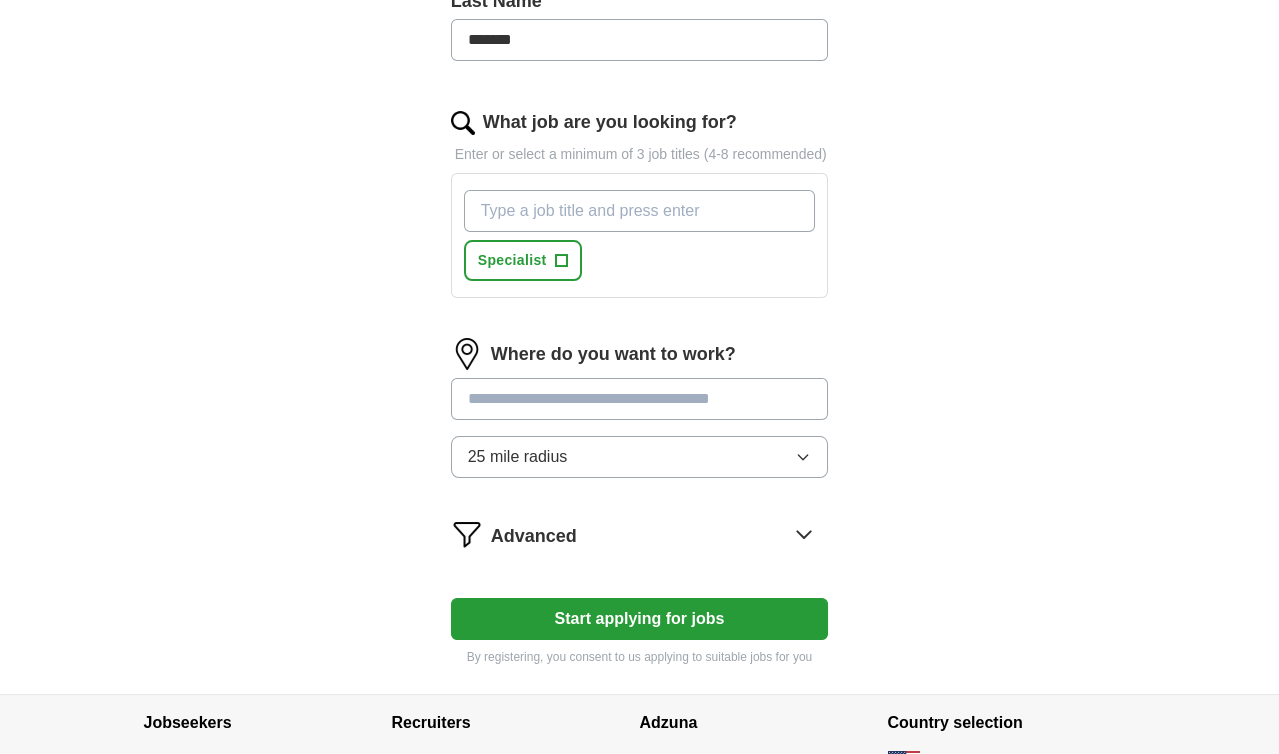 click at bounding box center (640, 399) 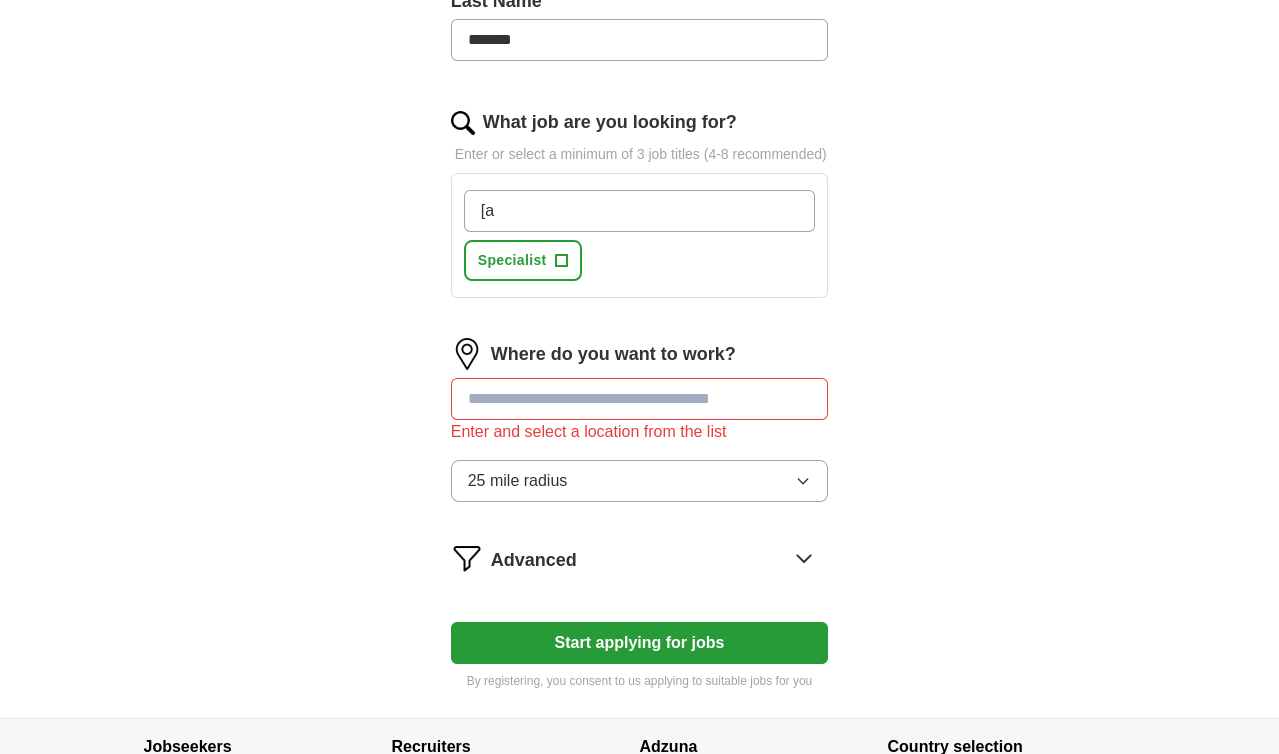 type on "[" 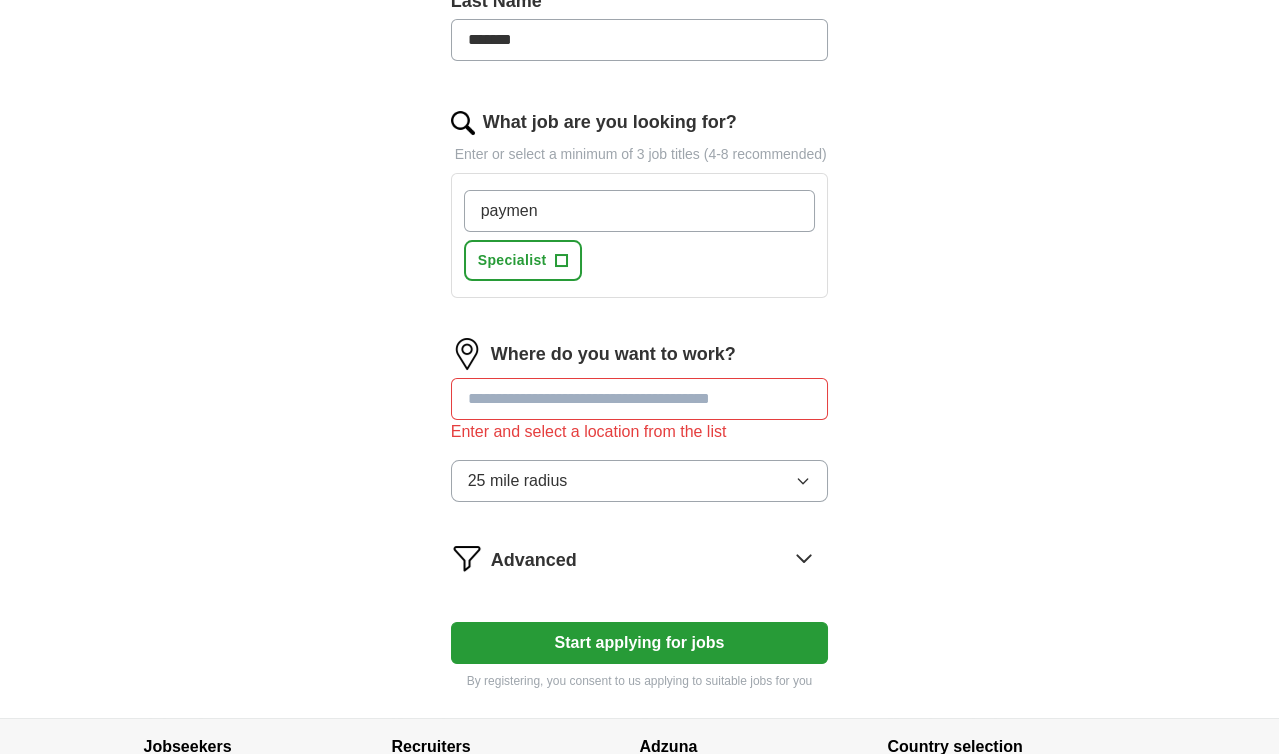 type on "payment" 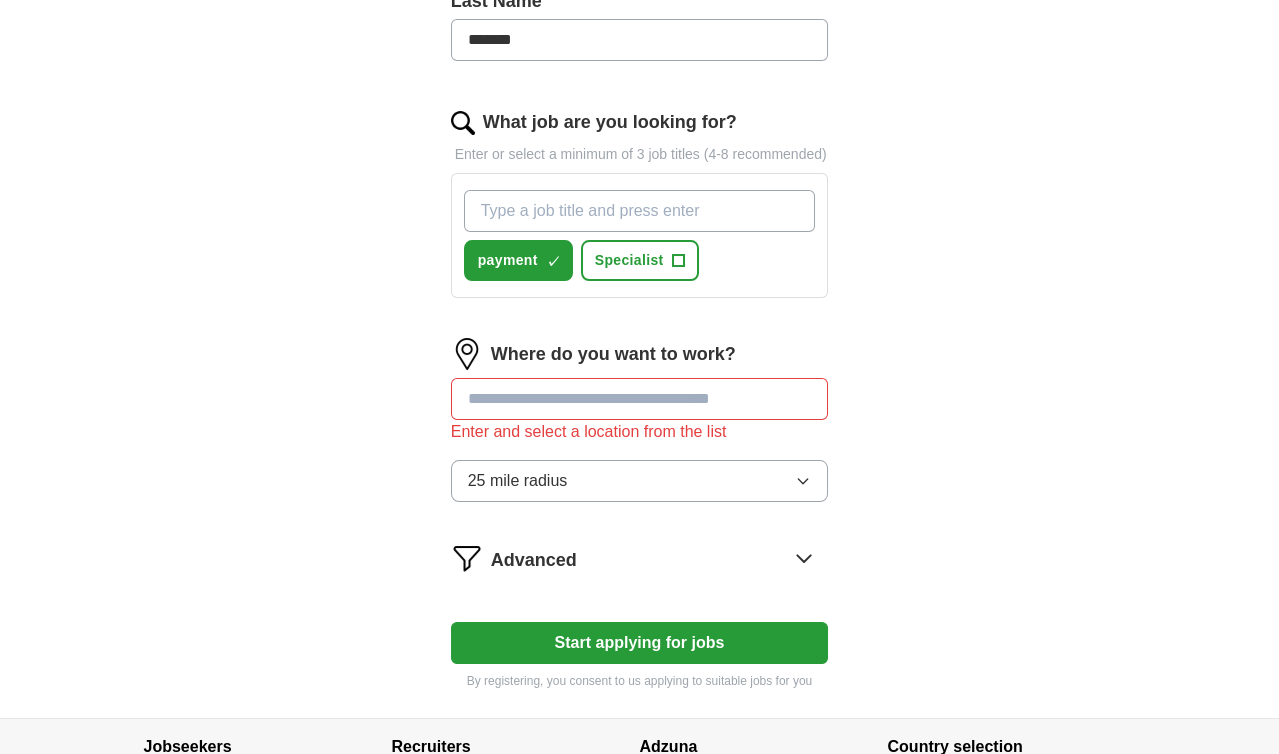 click on "What job are you looking for?" at bounding box center [640, 211] 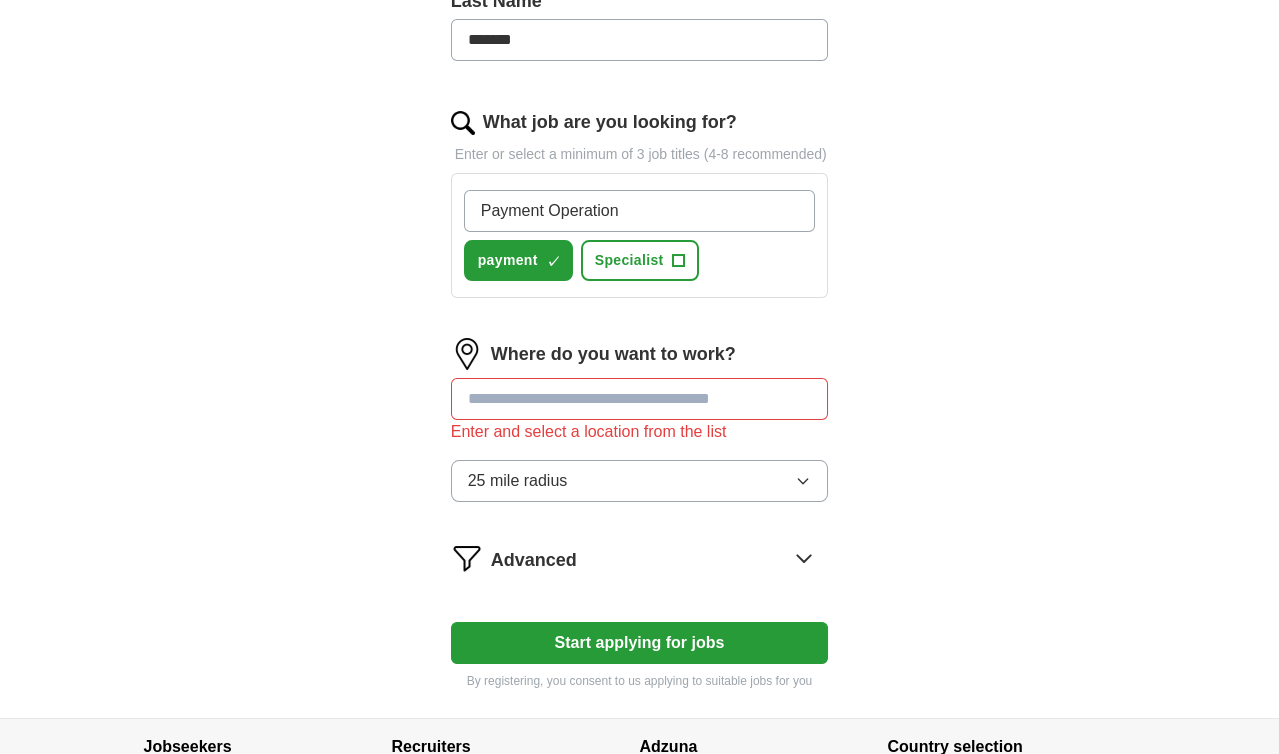 type on "Payment Operations" 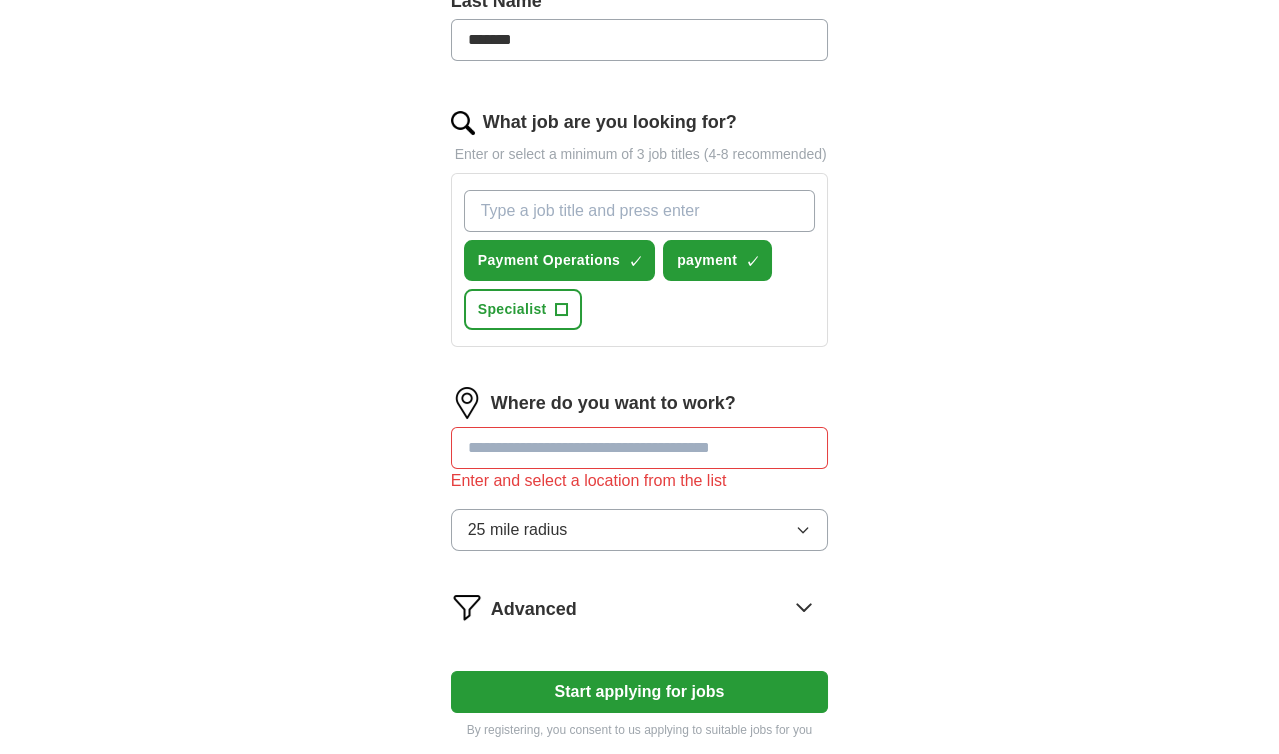 click on "What job are you looking for?" at bounding box center (640, 211) 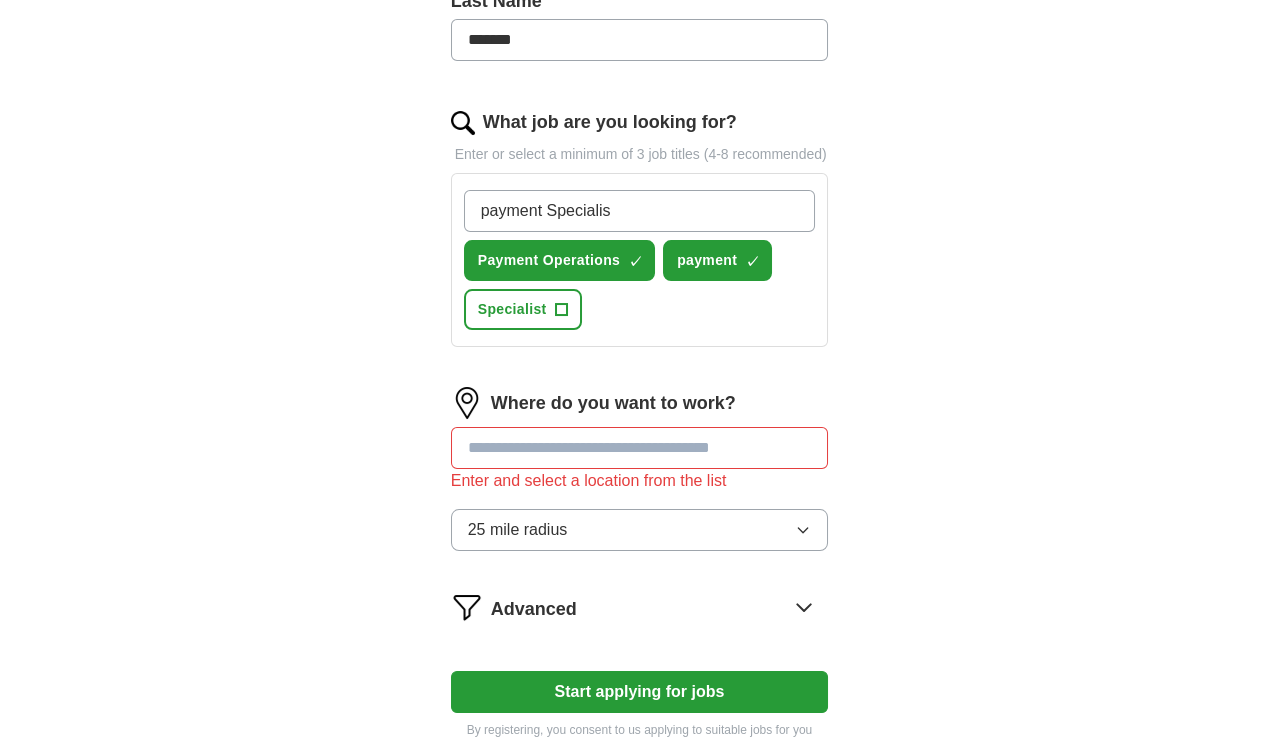 type on "payment Specialist" 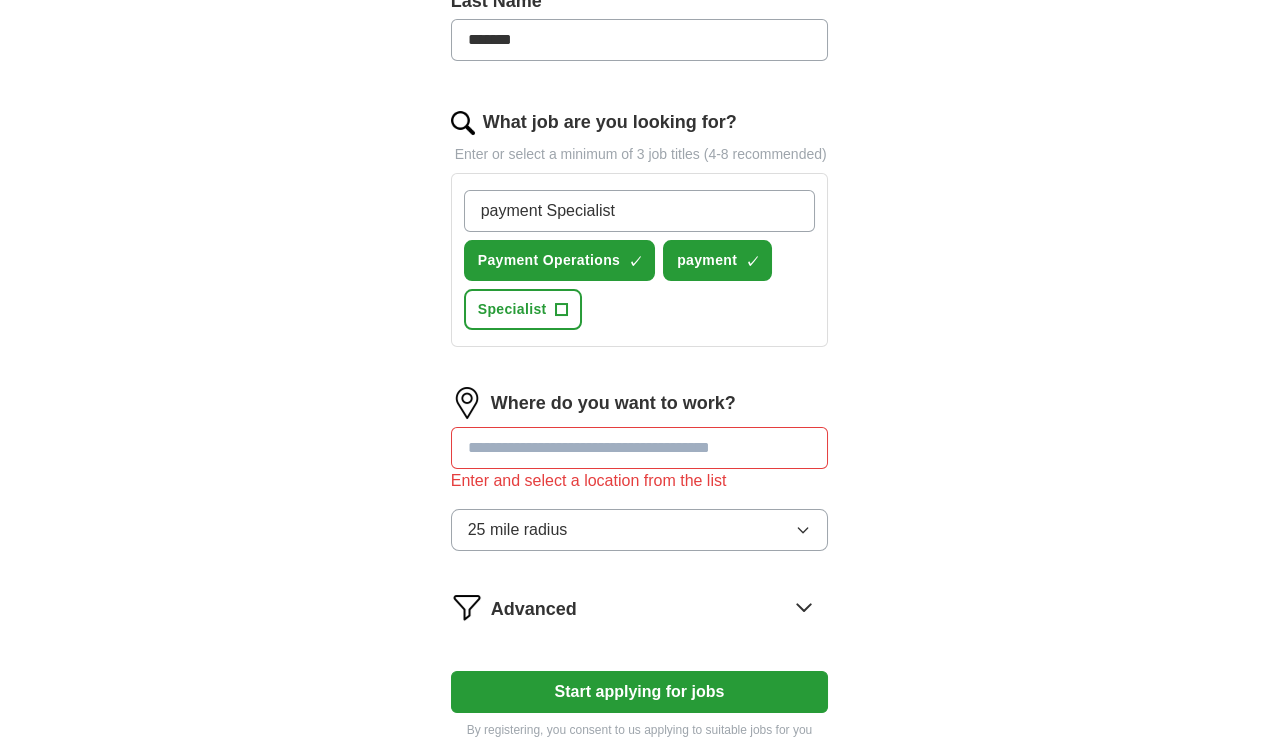 type 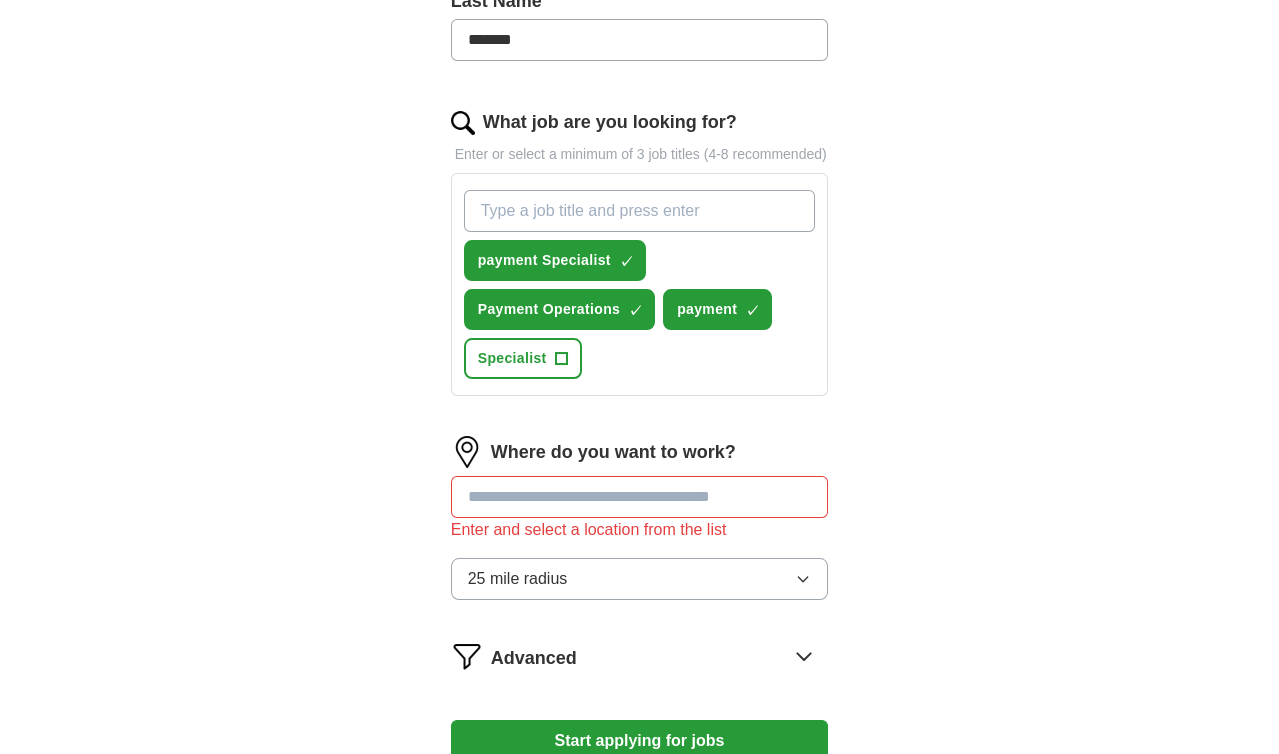 click at bounding box center [640, 497] 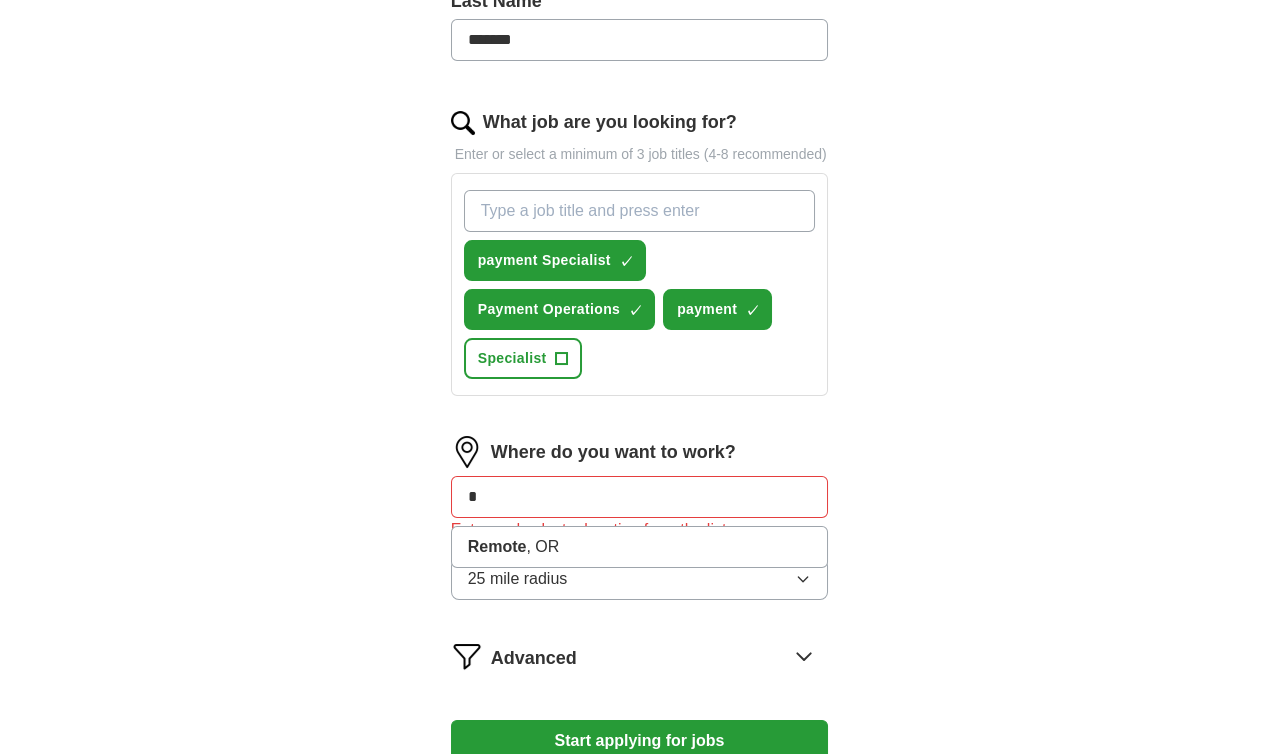 type on "*" 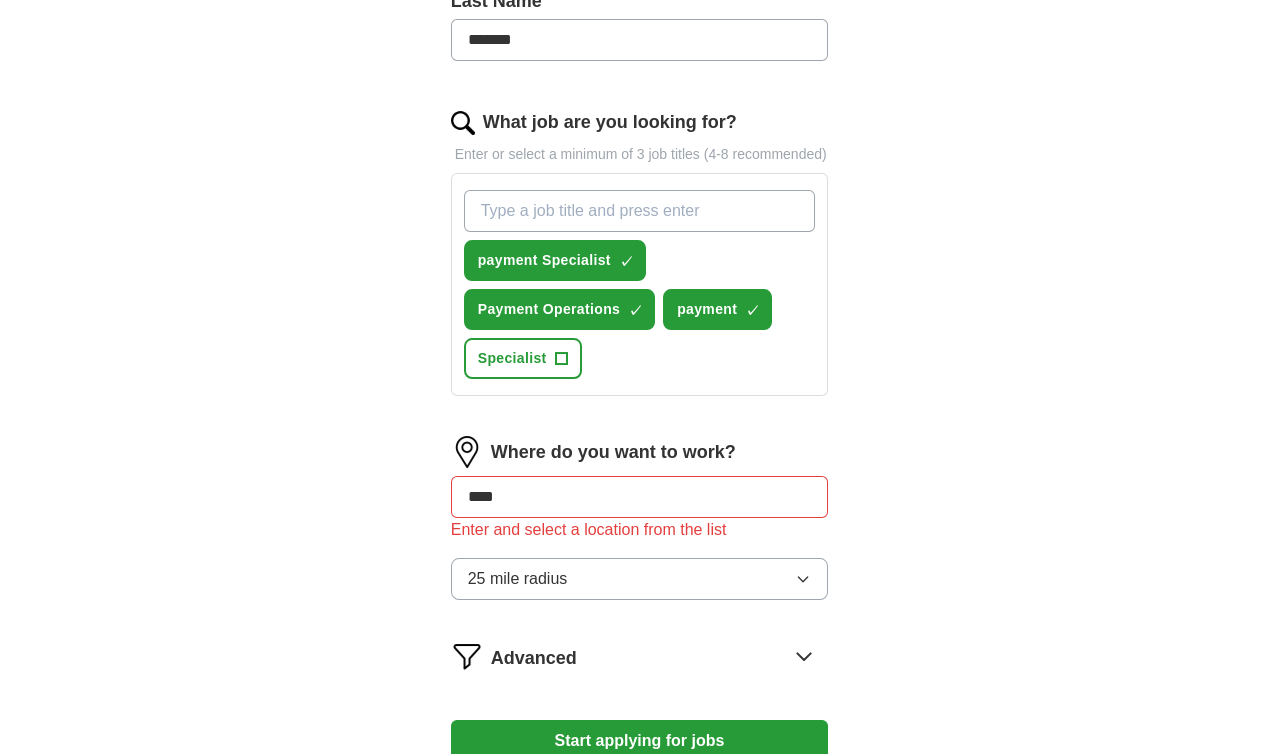 type on "***" 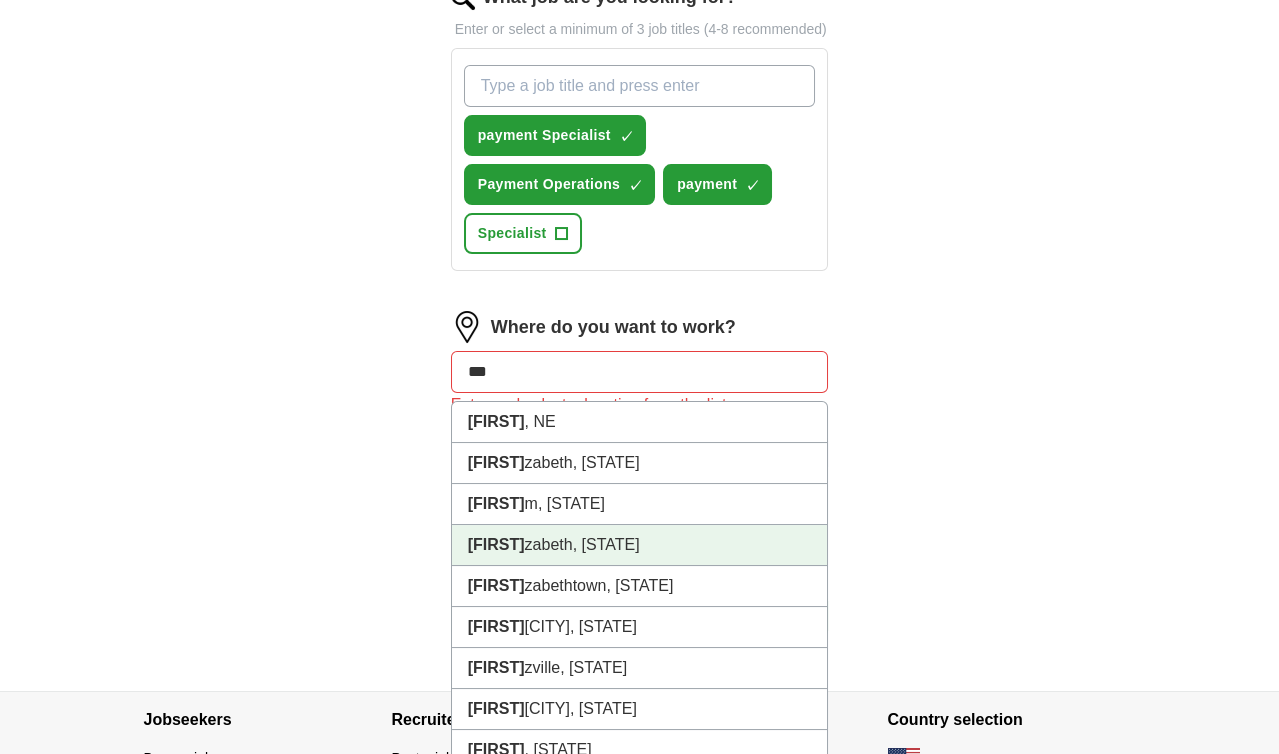 scroll, scrollTop: 833, scrollLeft: 0, axis: vertical 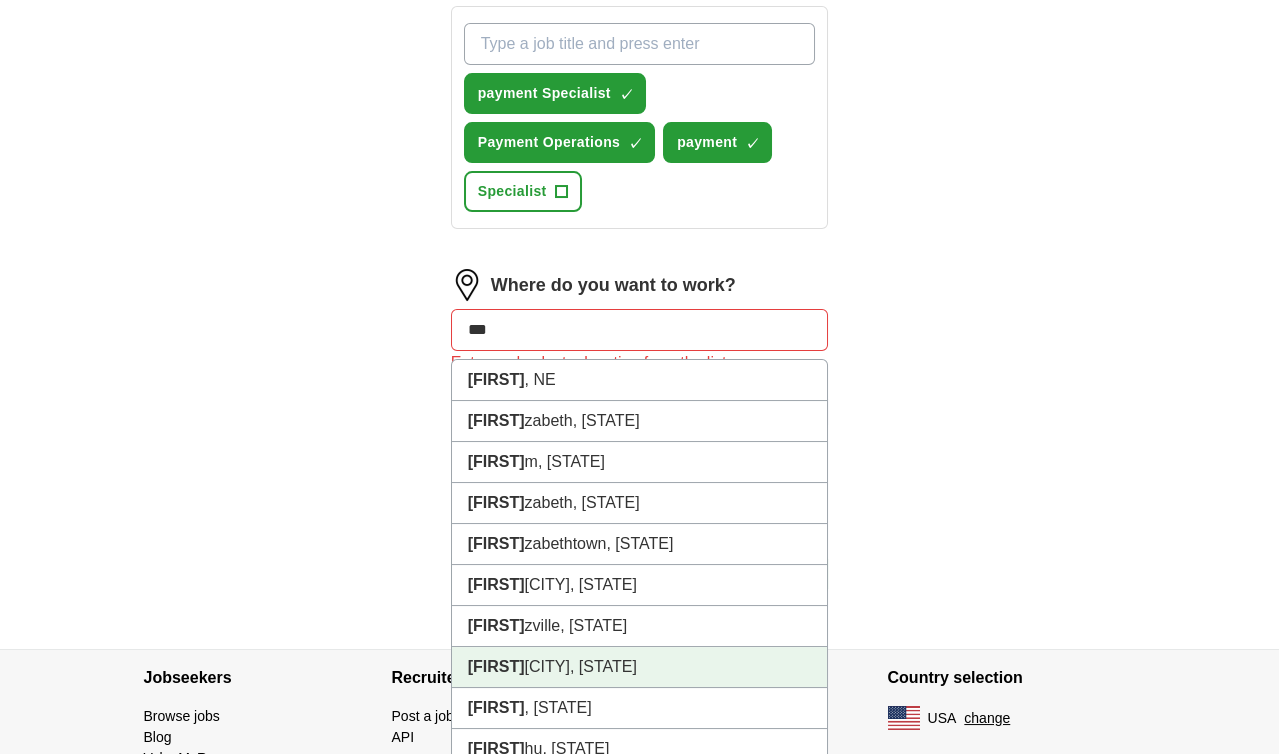 click on "Eli zabethtown, [STATE]" at bounding box center [640, 667] 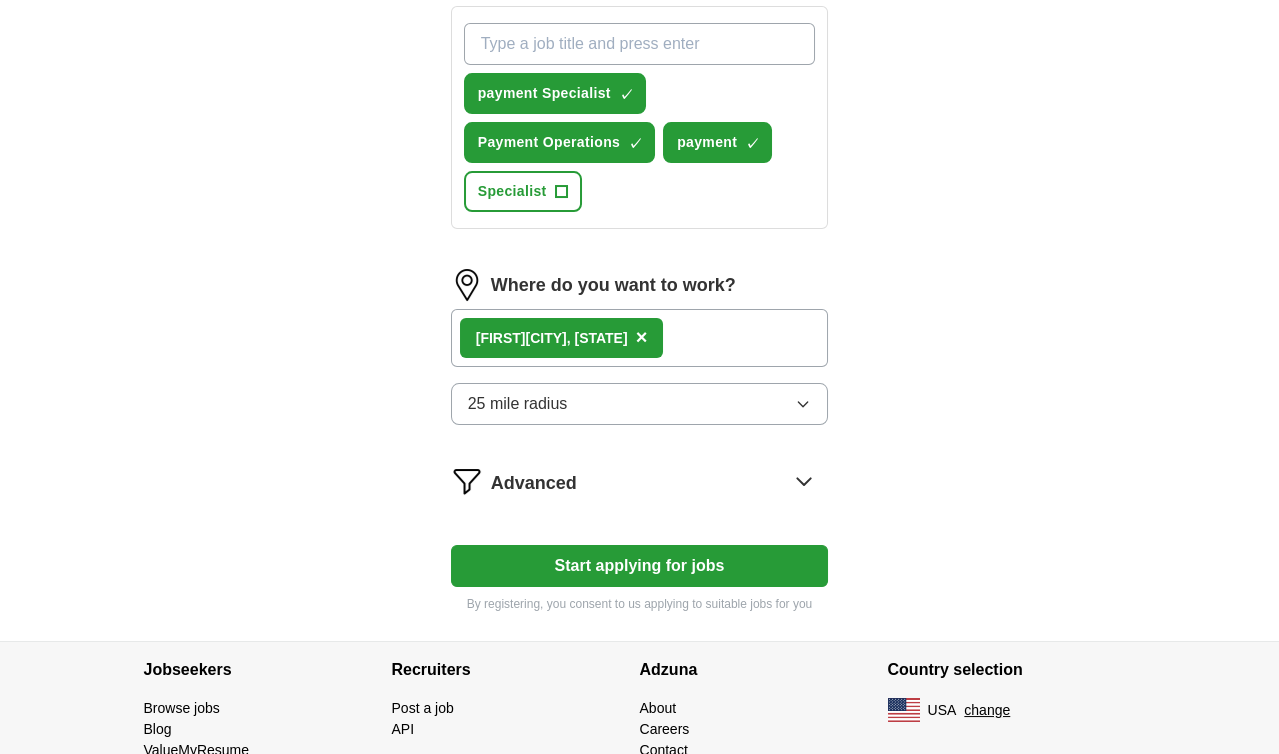 click on "25 mile radius" at bounding box center (640, 404) 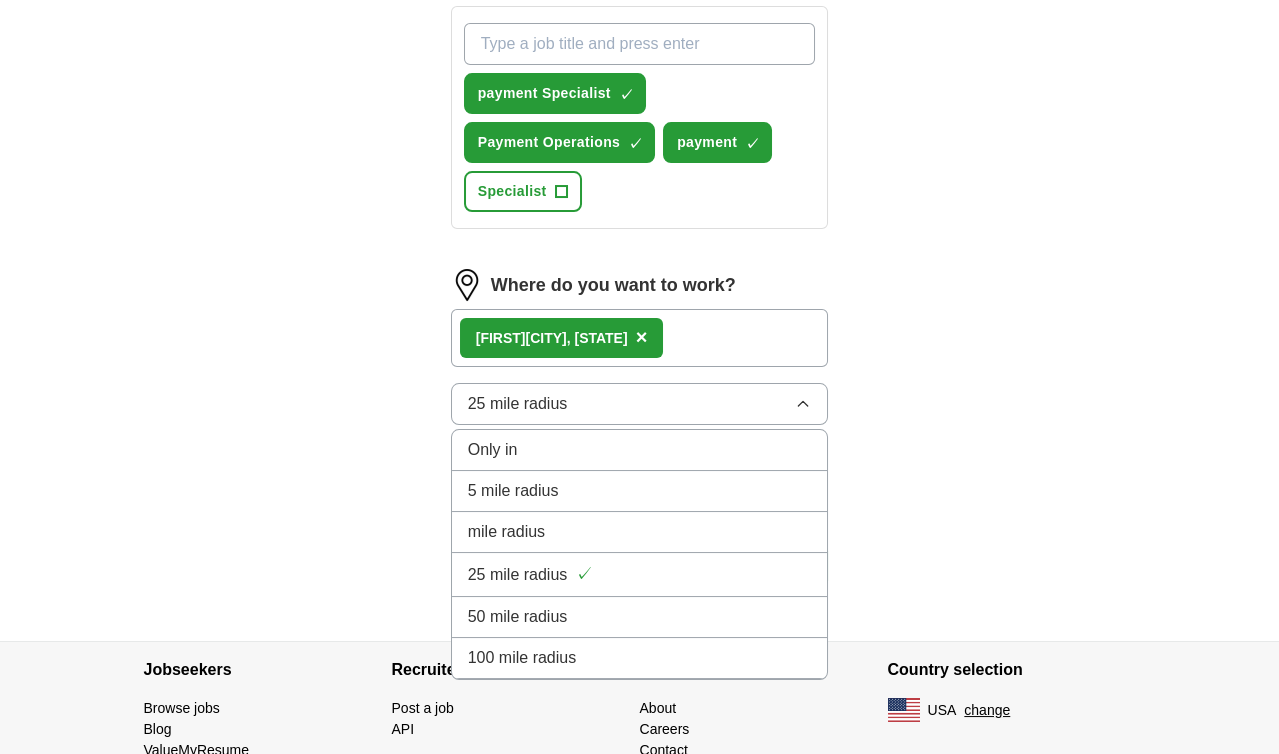 click on "mile radius" at bounding box center (640, 532) 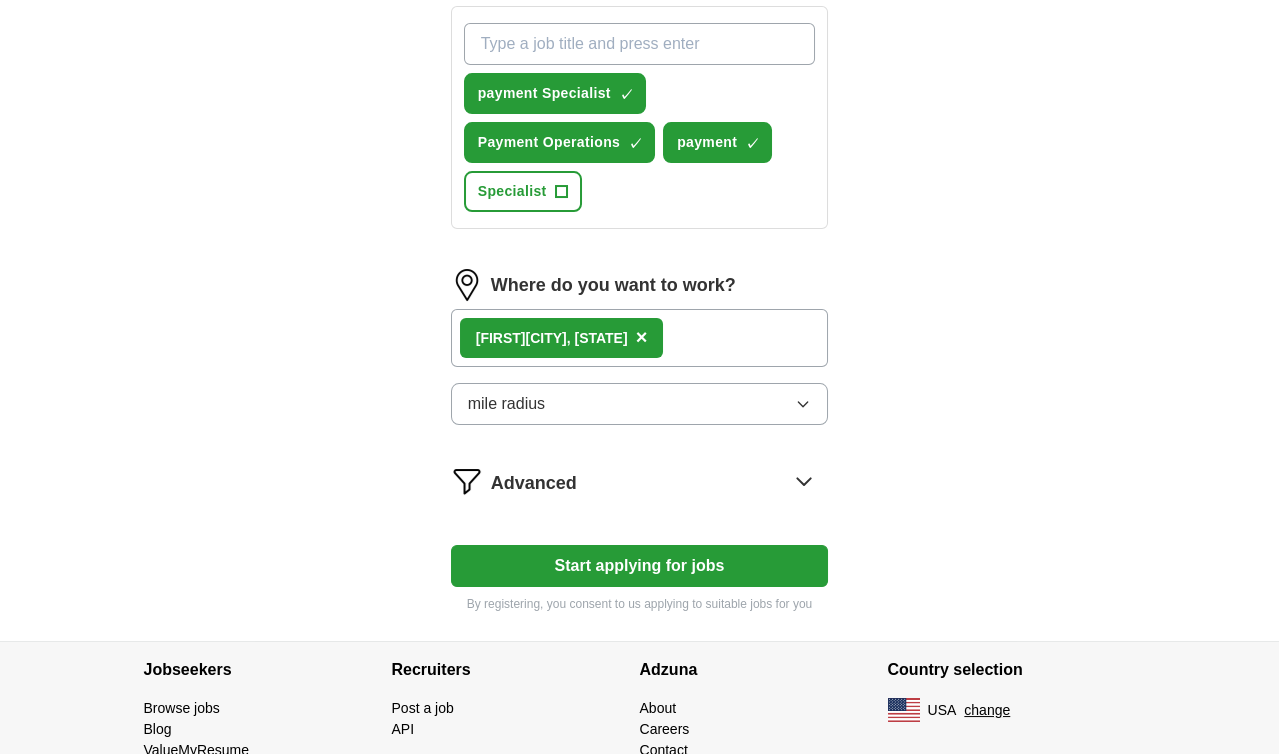 click on "Advanced" at bounding box center [660, 481] 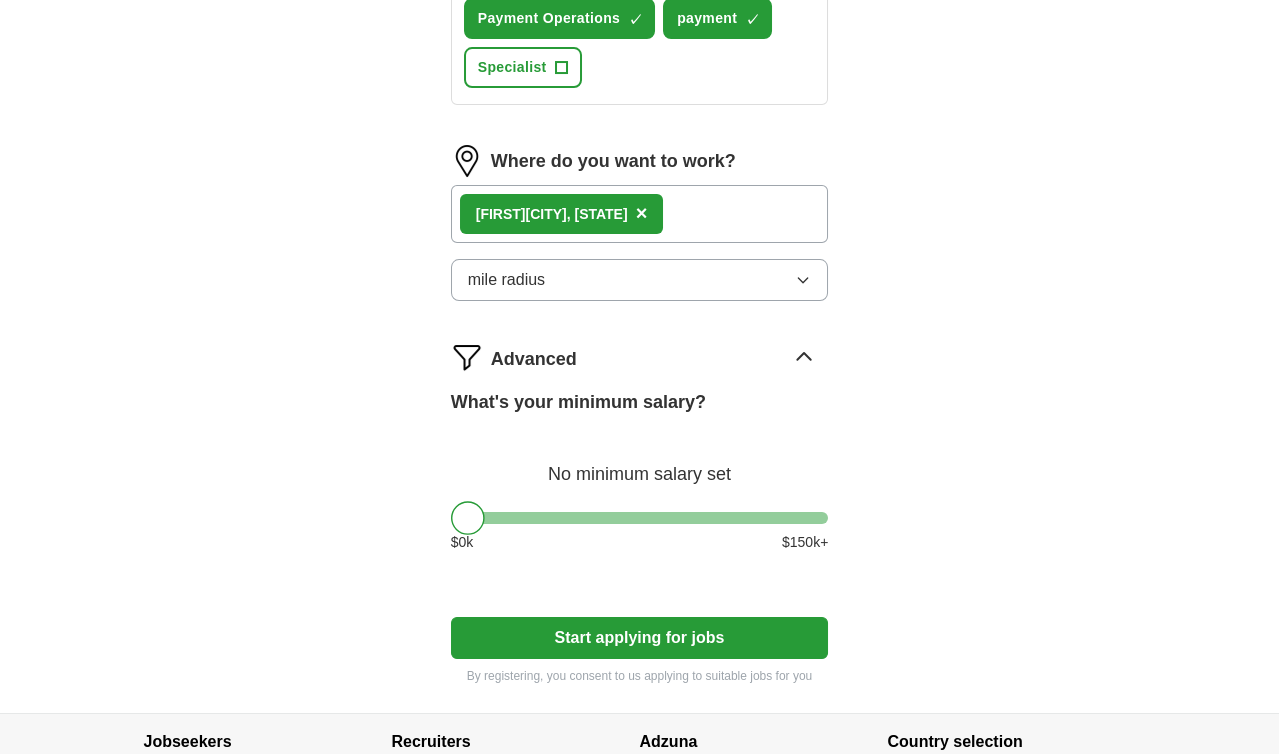 scroll, scrollTop: 1000, scrollLeft: 0, axis: vertical 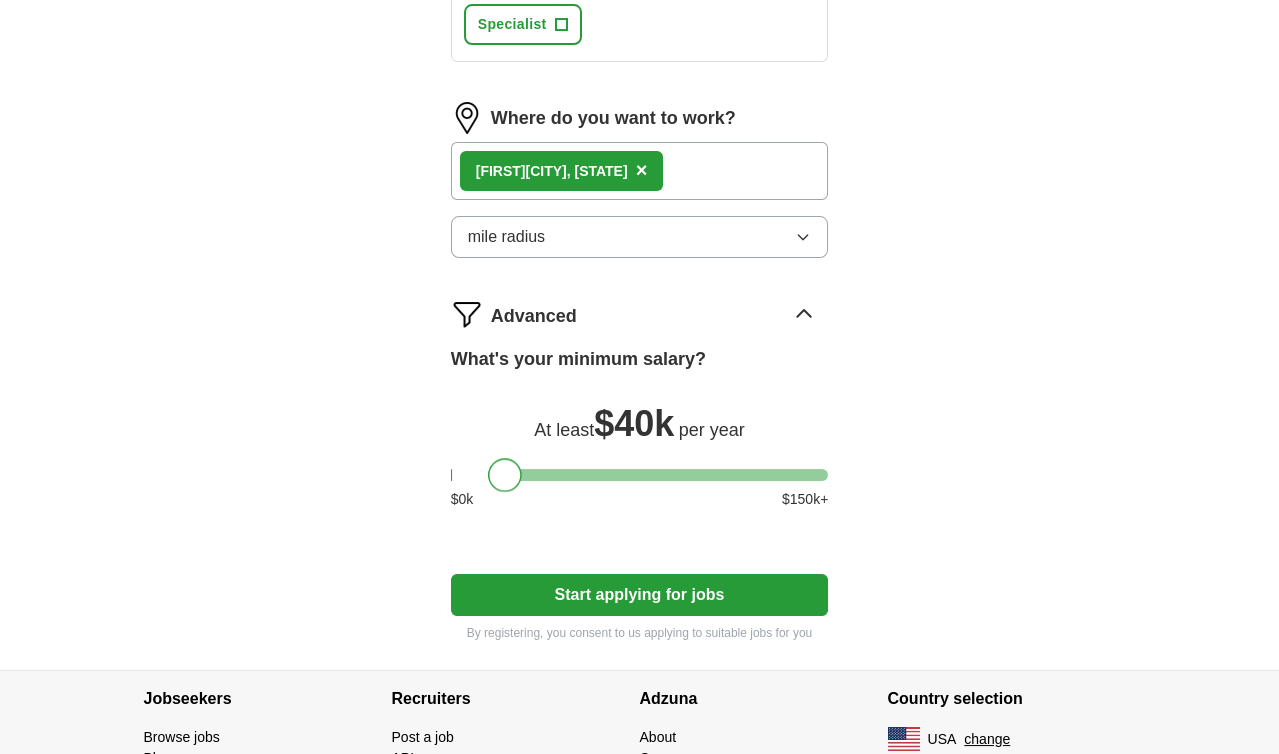 drag, startPoint x: 432, startPoint y: 447, endPoint x: 470, endPoint y: 434, distance: 40.16217 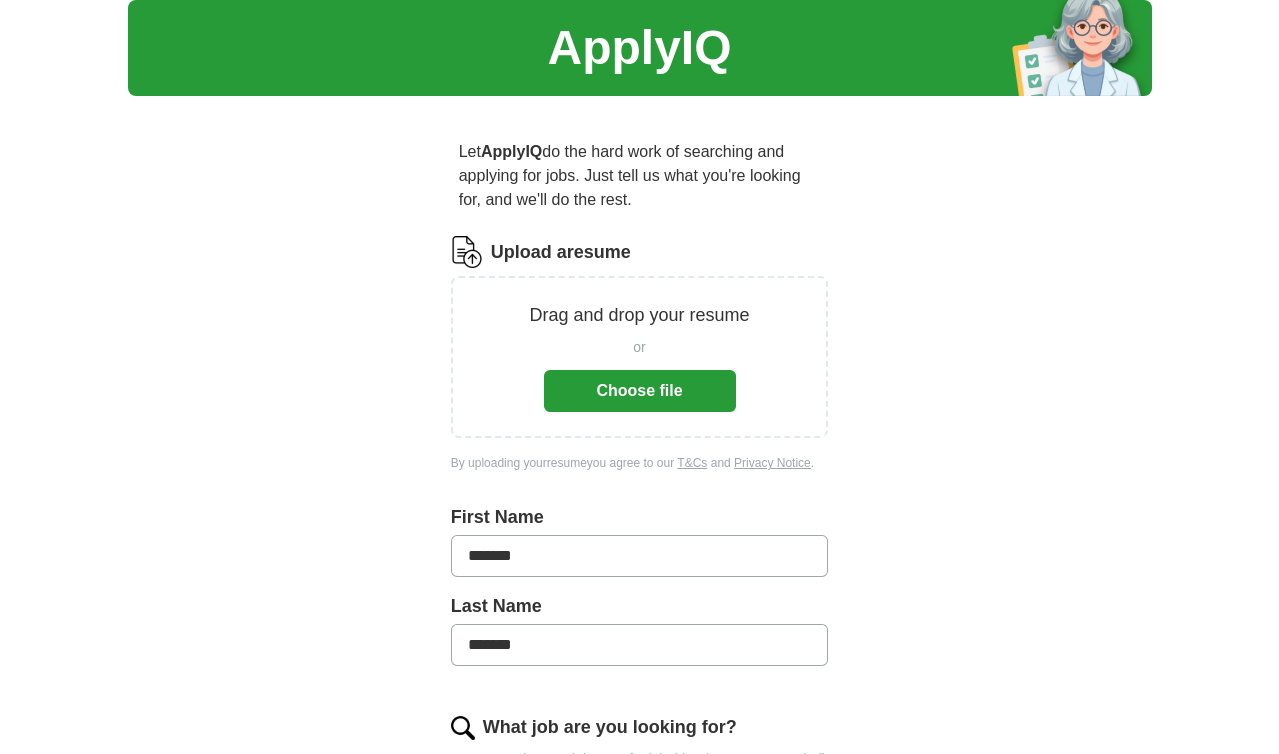 scroll, scrollTop: 0, scrollLeft: 0, axis: both 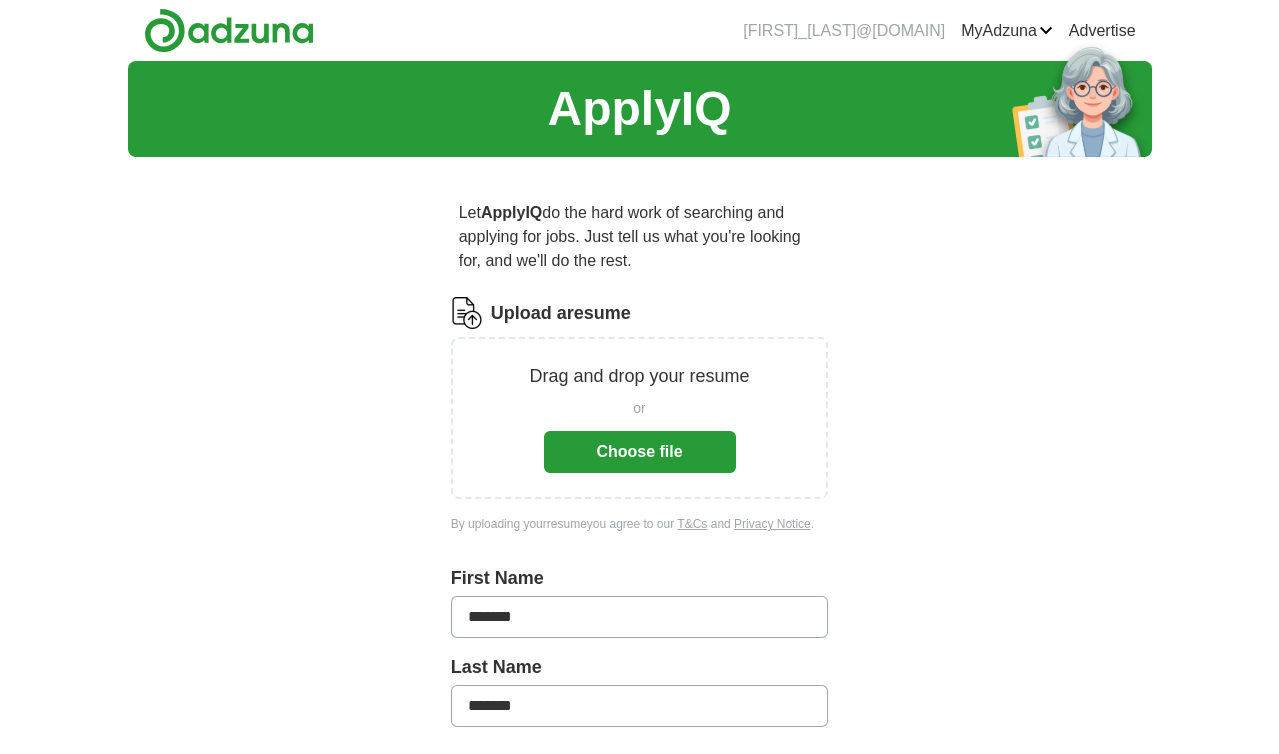 click on "Choose file" at bounding box center [640, 452] 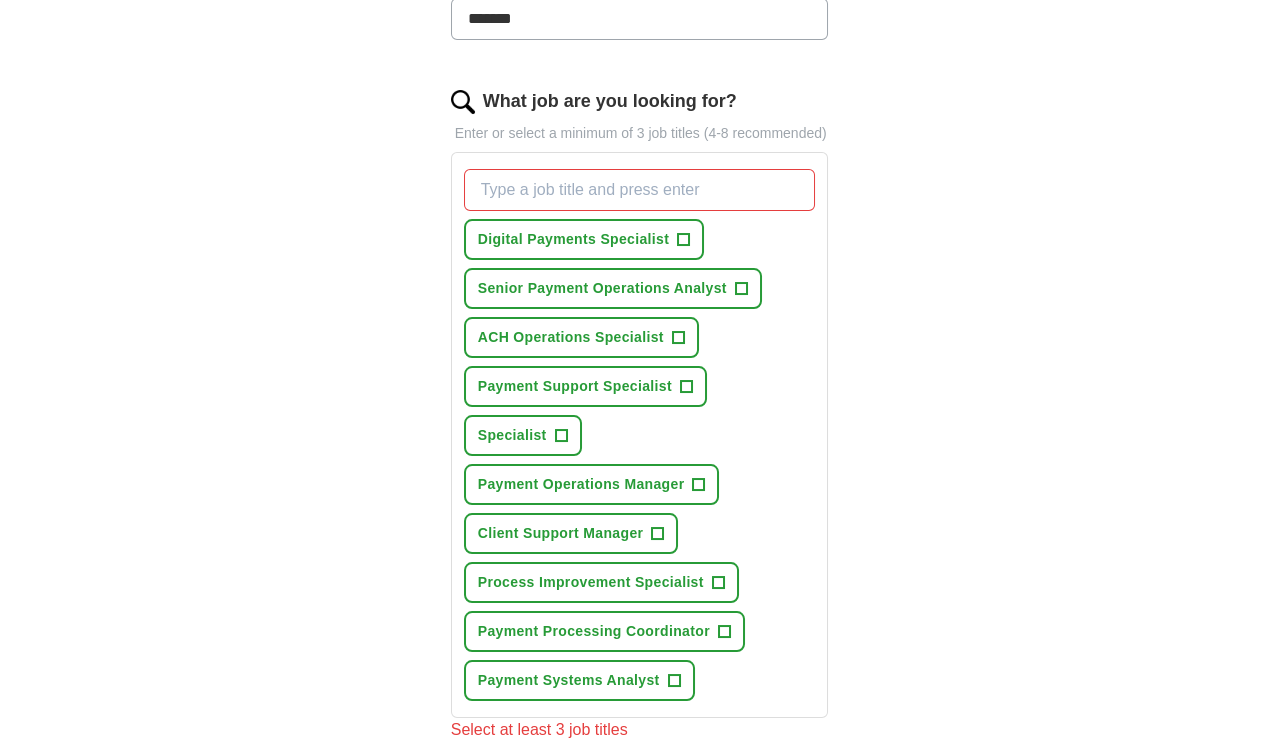 scroll, scrollTop: 666, scrollLeft: 0, axis: vertical 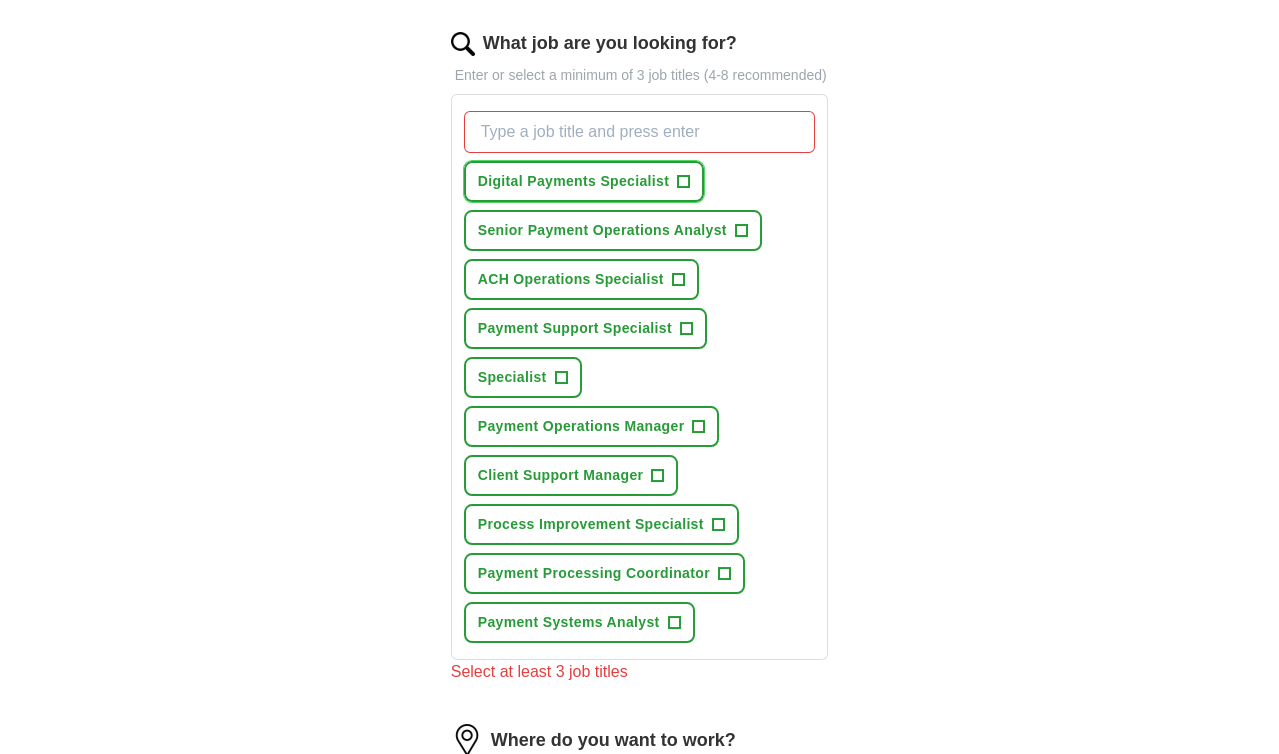 click on "+" at bounding box center [684, 182] 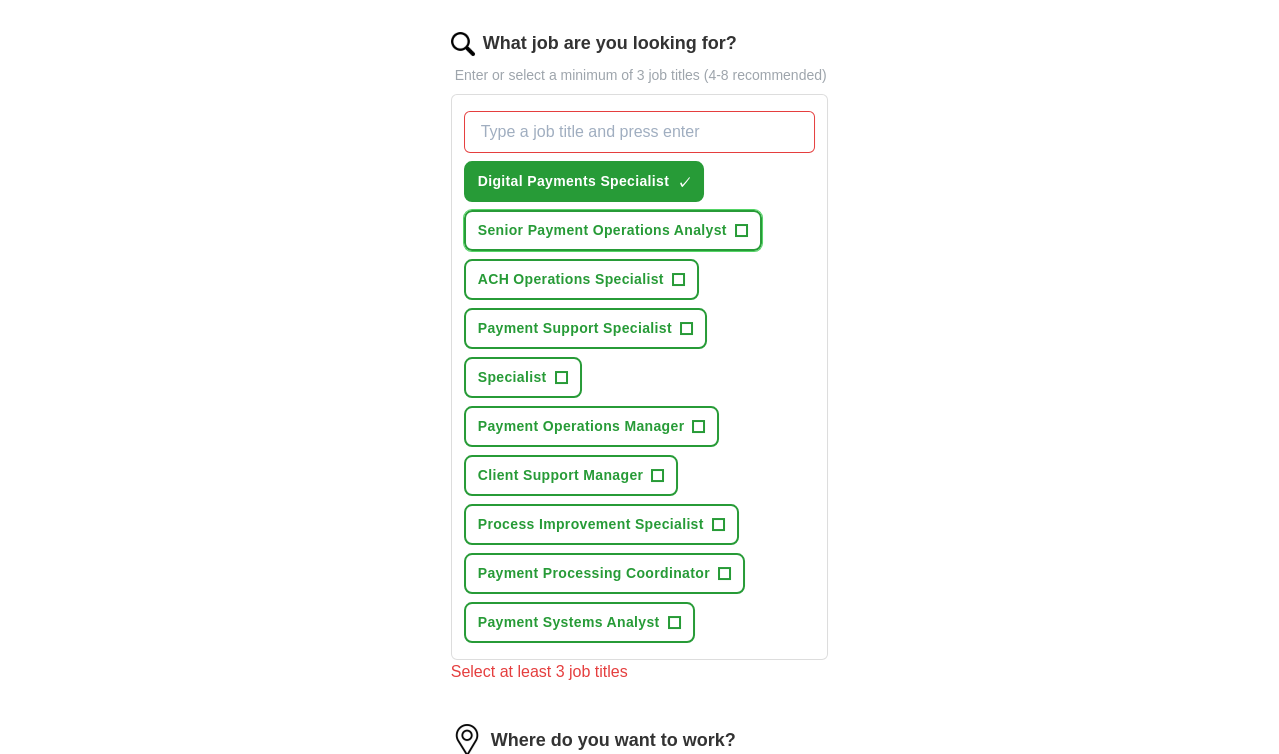 click on "Senior Payment Operations Analyst" at bounding box center [602, 230] 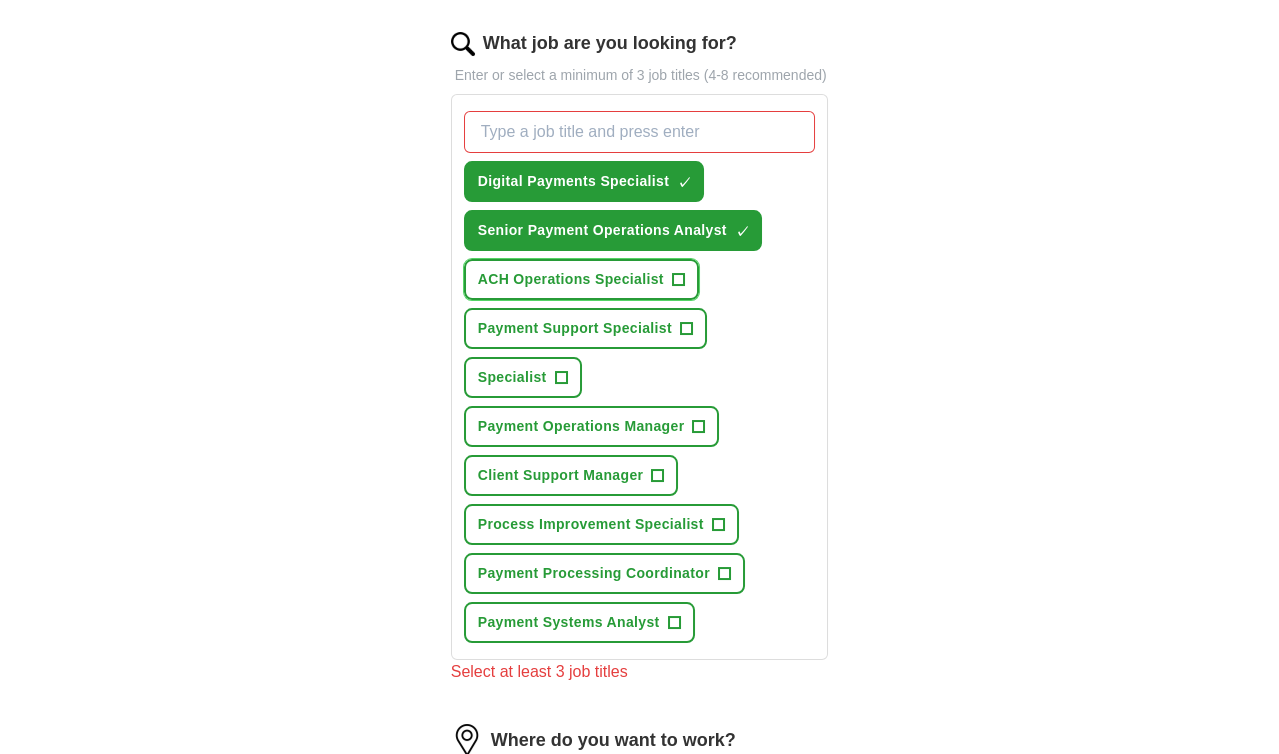 click on "ACH Operations Specialist" at bounding box center (571, 279) 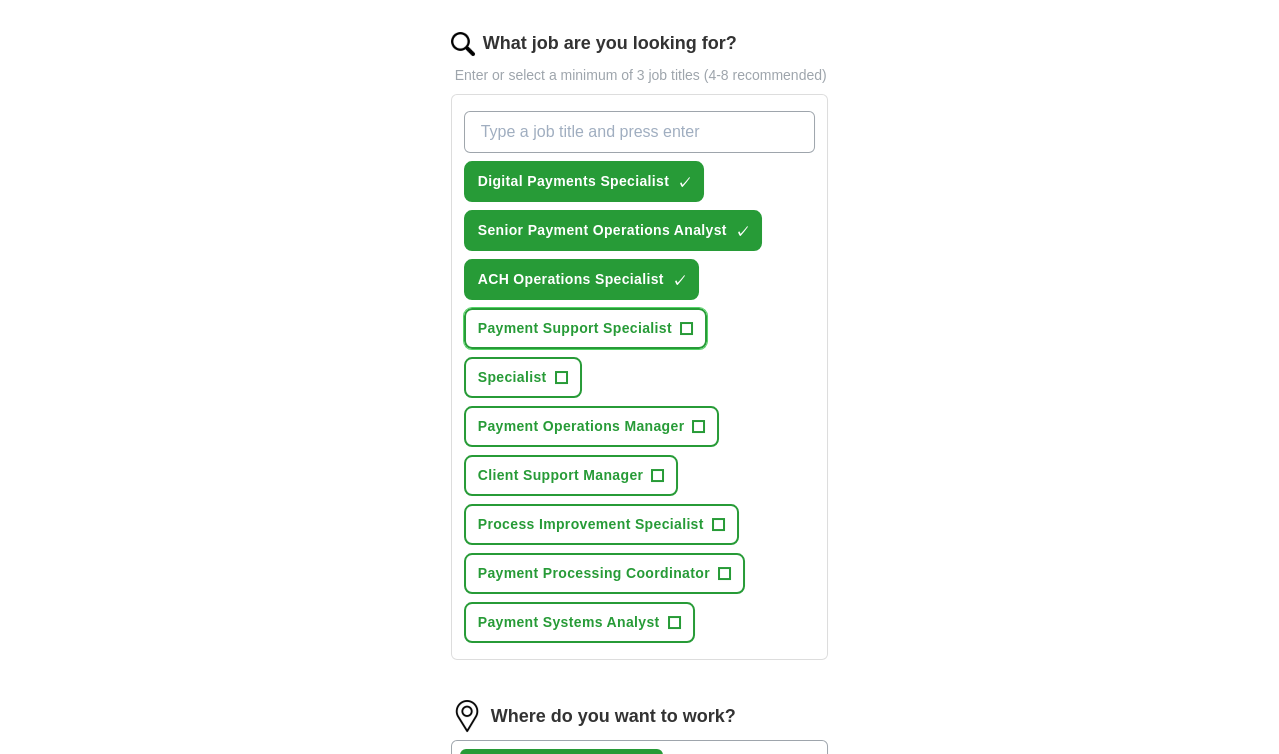click on "Payment Support Specialist" at bounding box center [575, 328] 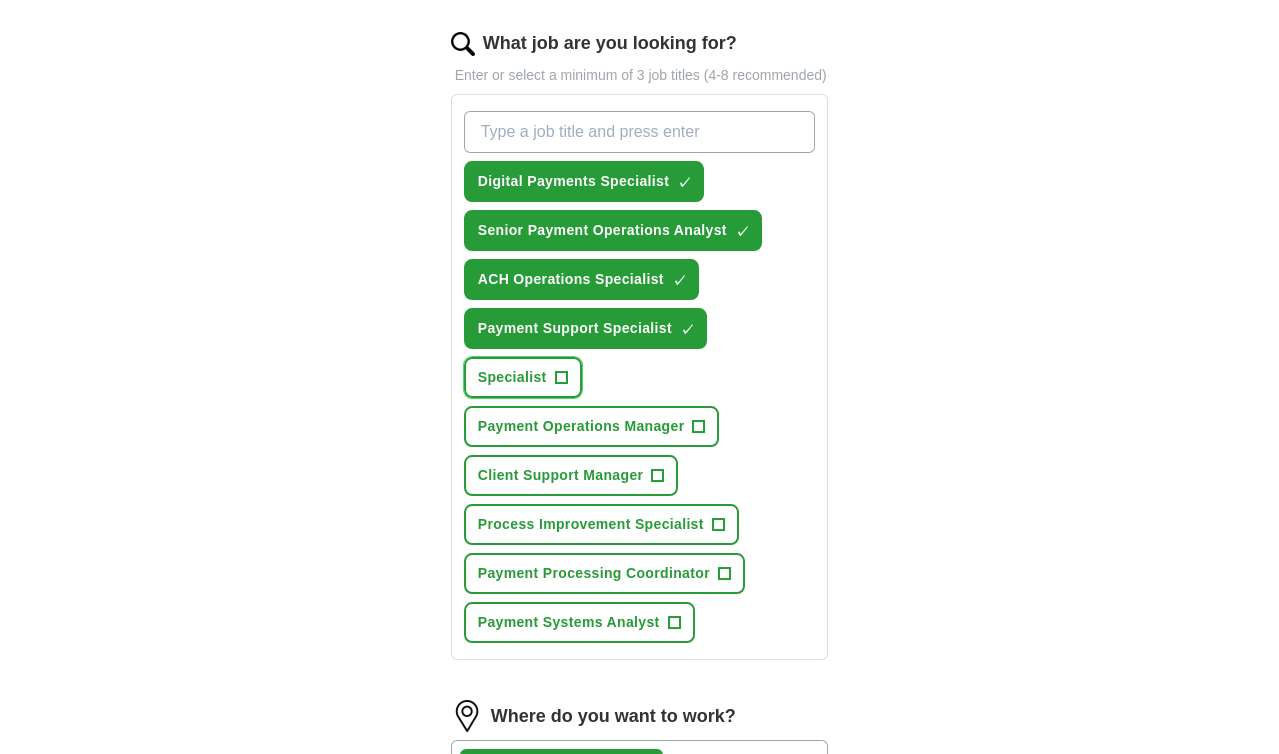 drag, startPoint x: 758, startPoint y: 335, endPoint x: 764, endPoint y: 352, distance: 18.027756 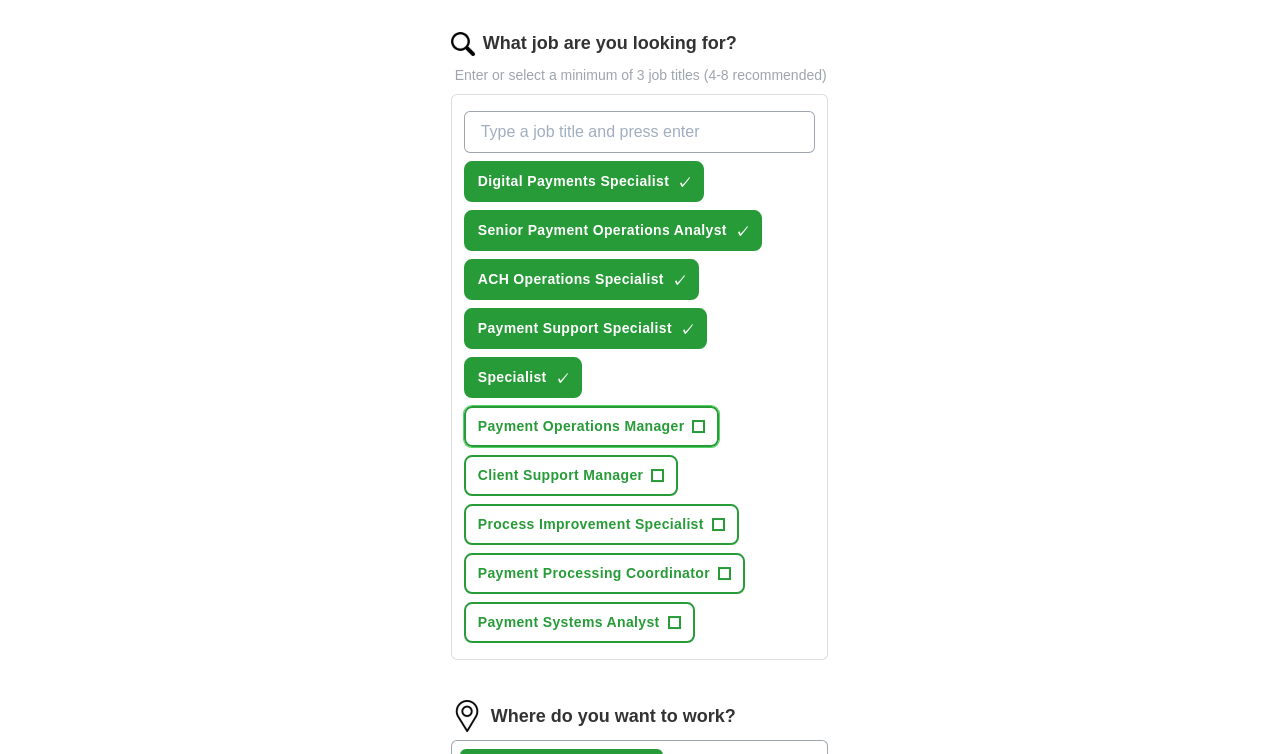 click on "Payment Operations Manager" at bounding box center [581, 426] 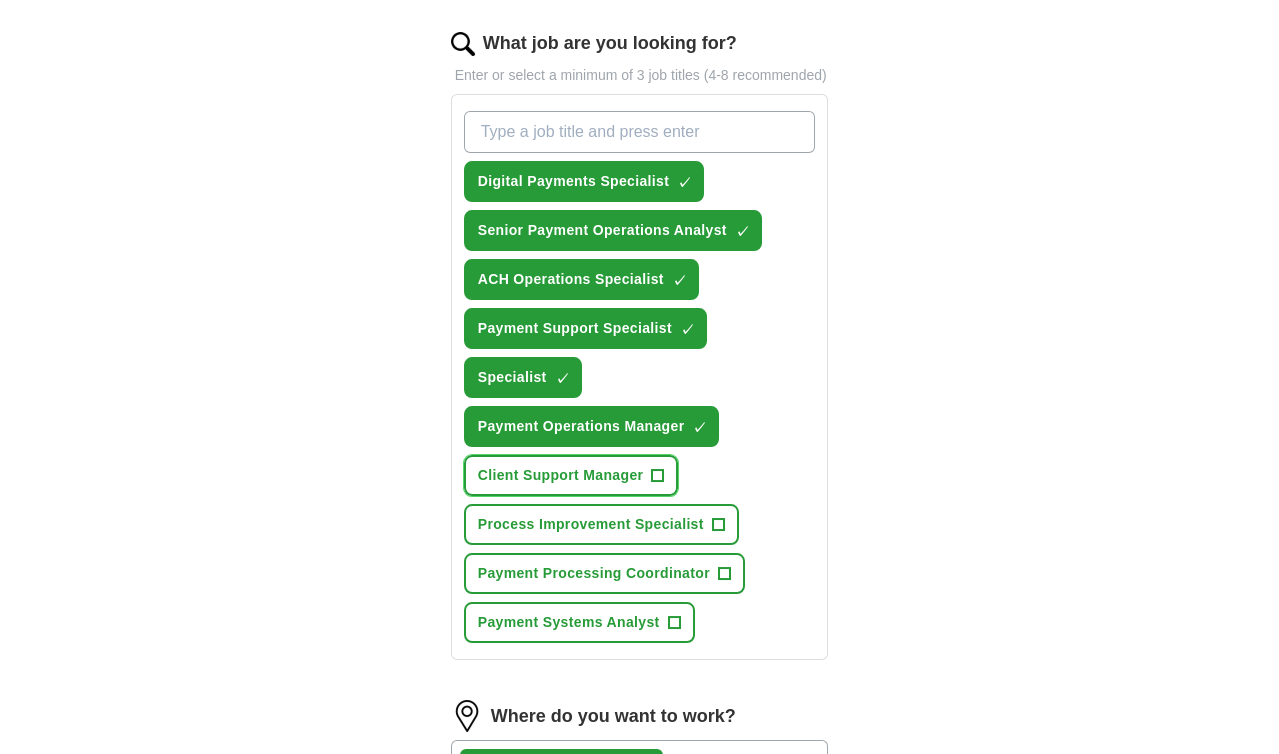 click on "Client Support Manager" at bounding box center (561, 475) 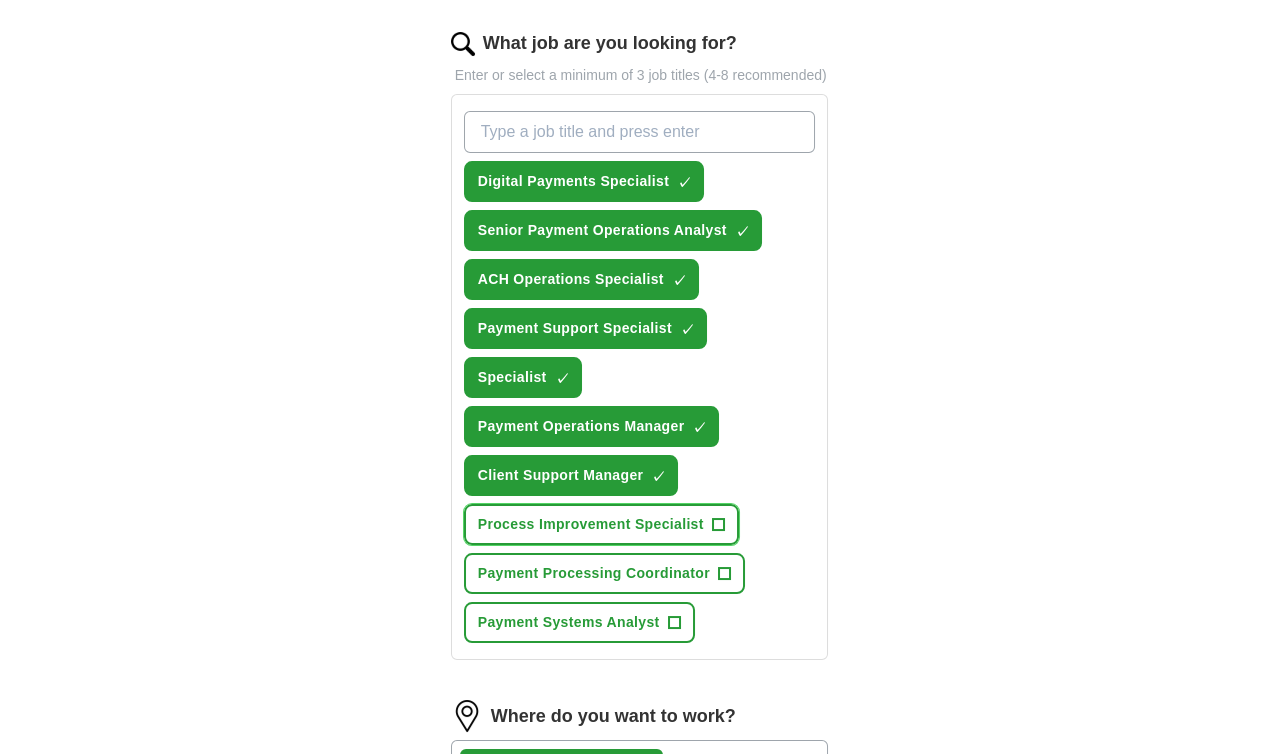 click on "Process Improvement Specialist" at bounding box center (591, 524) 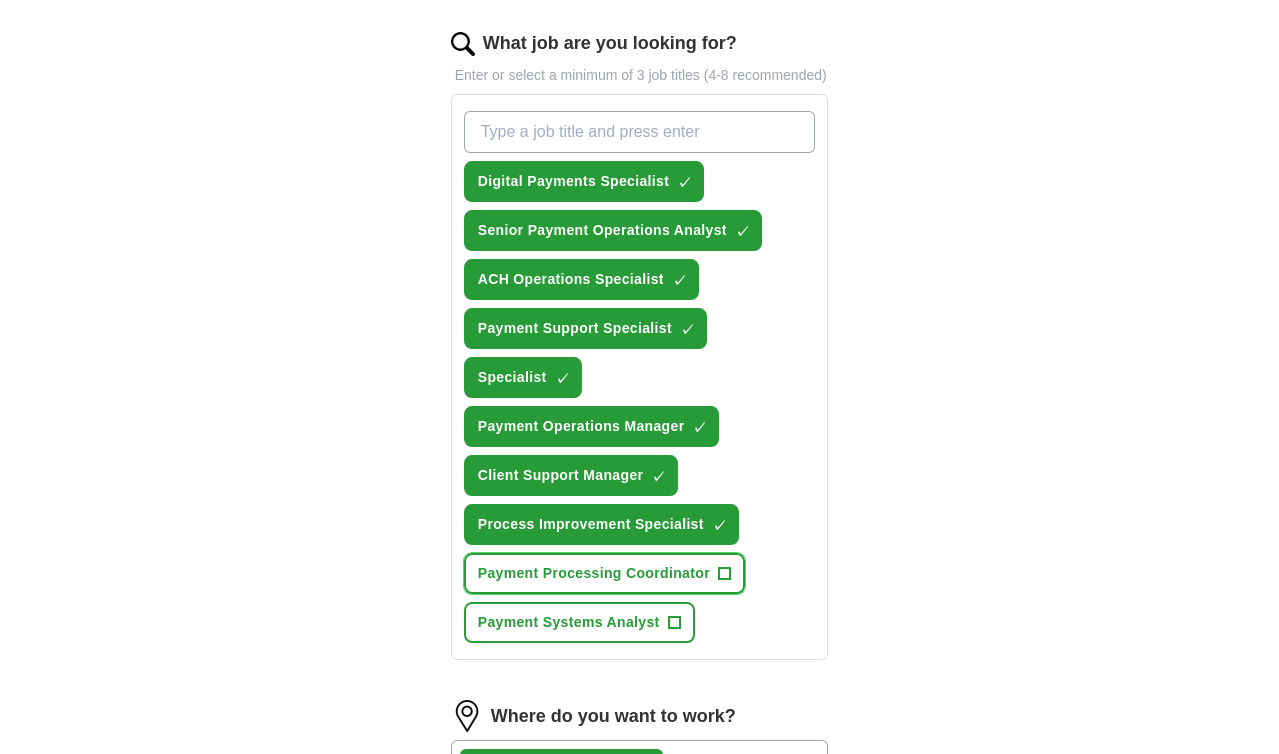 click on "Payment Processing Coordinator" at bounding box center (594, 573) 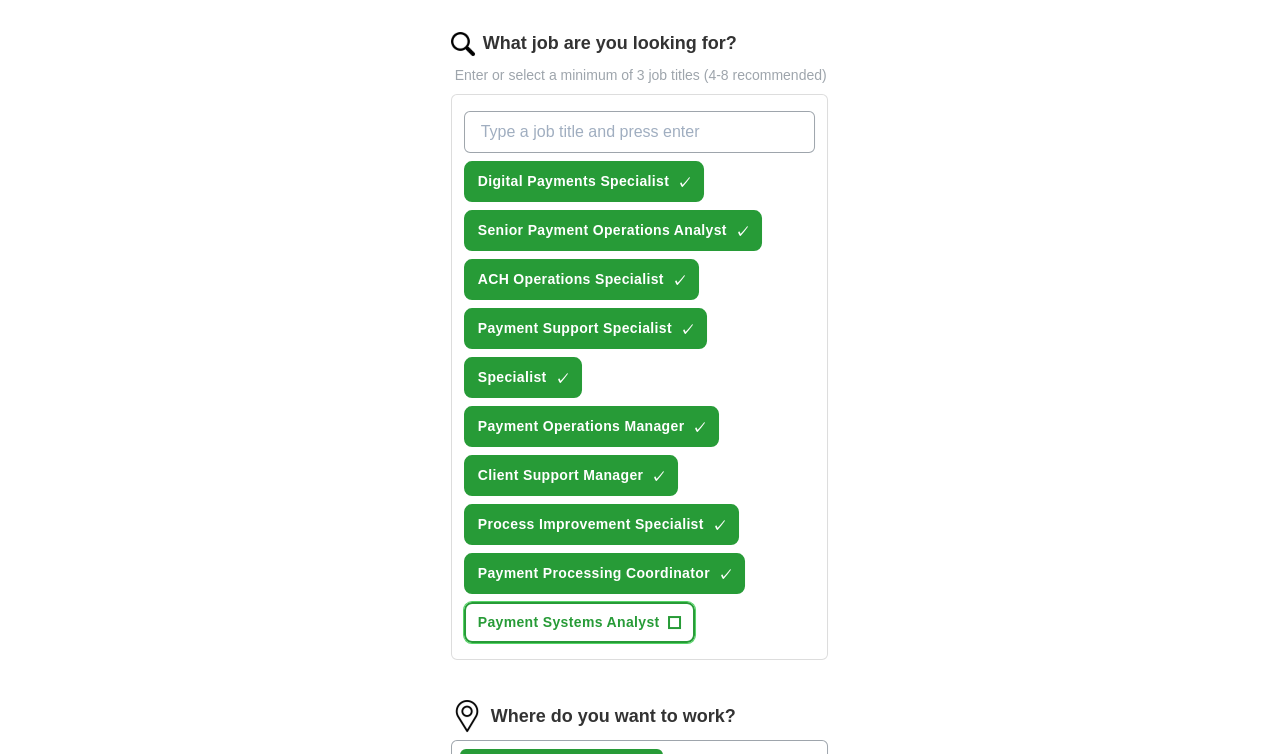 click on "Payment Systems Analyst" at bounding box center (569, 622) 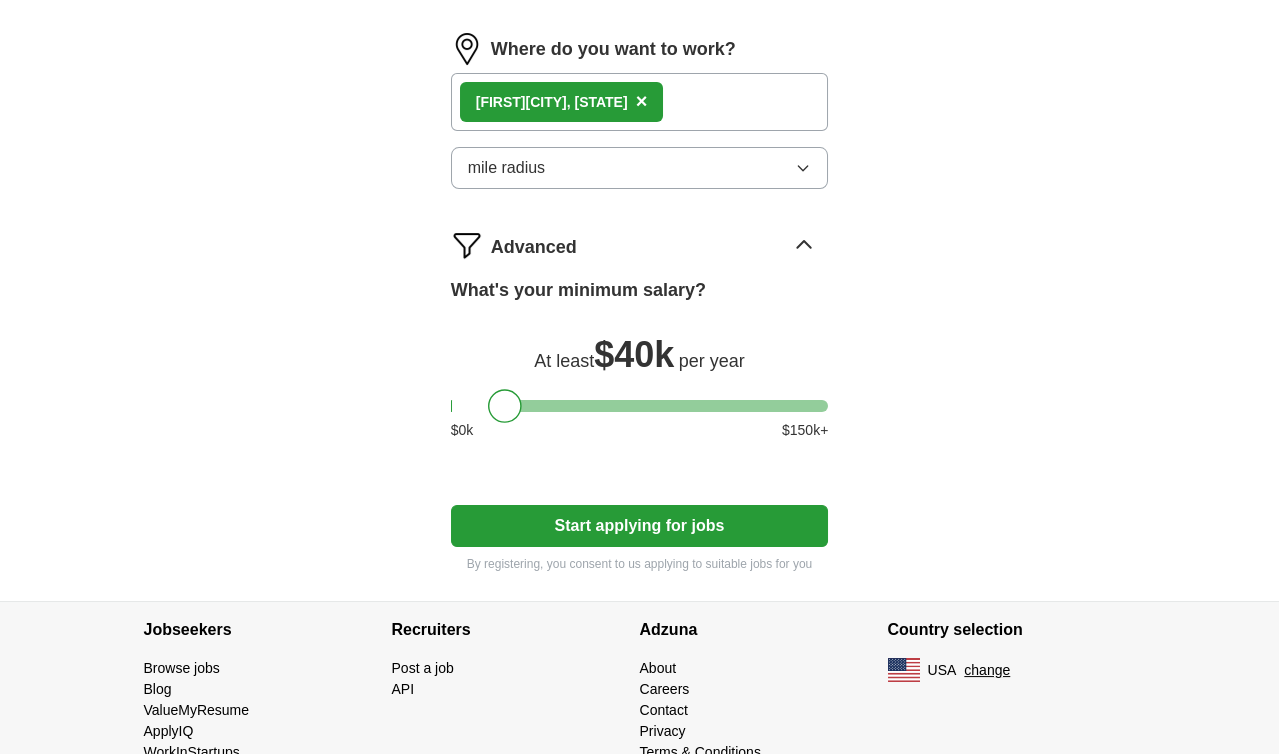 click on "Start applying for jobs" at bounding box center [640, 526] 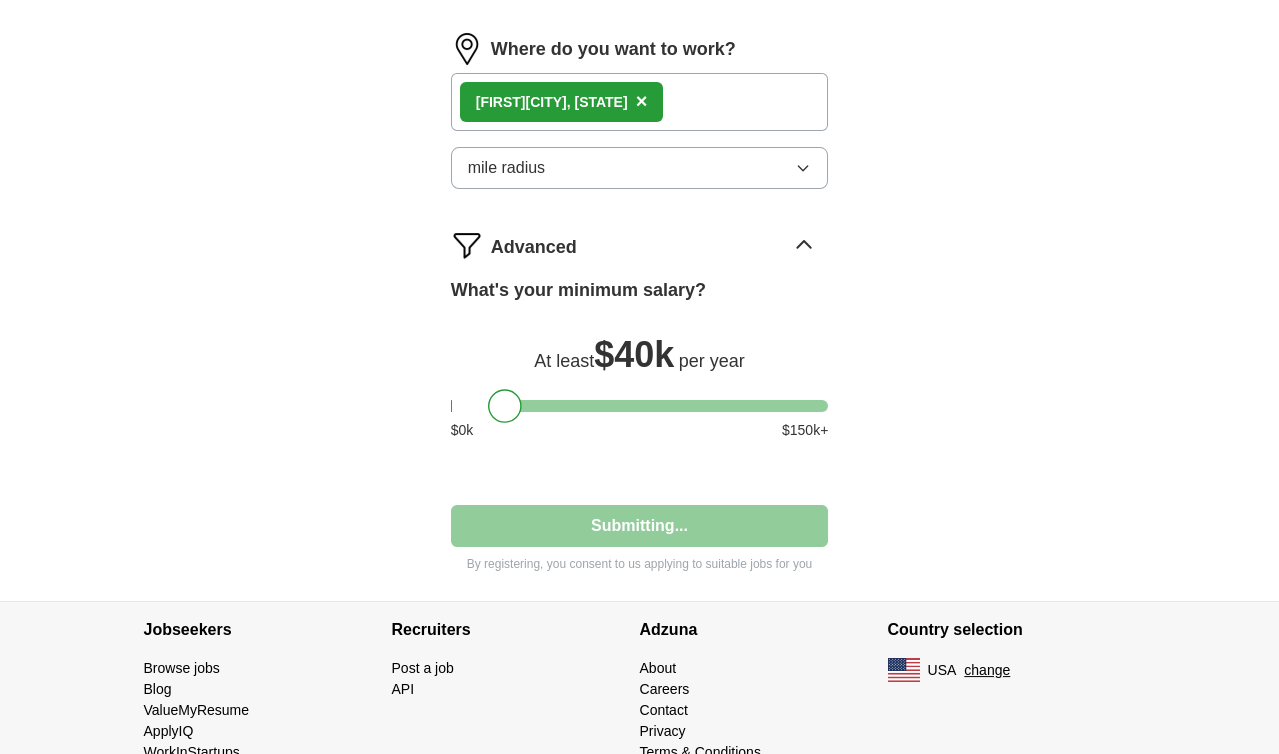 select on "**" 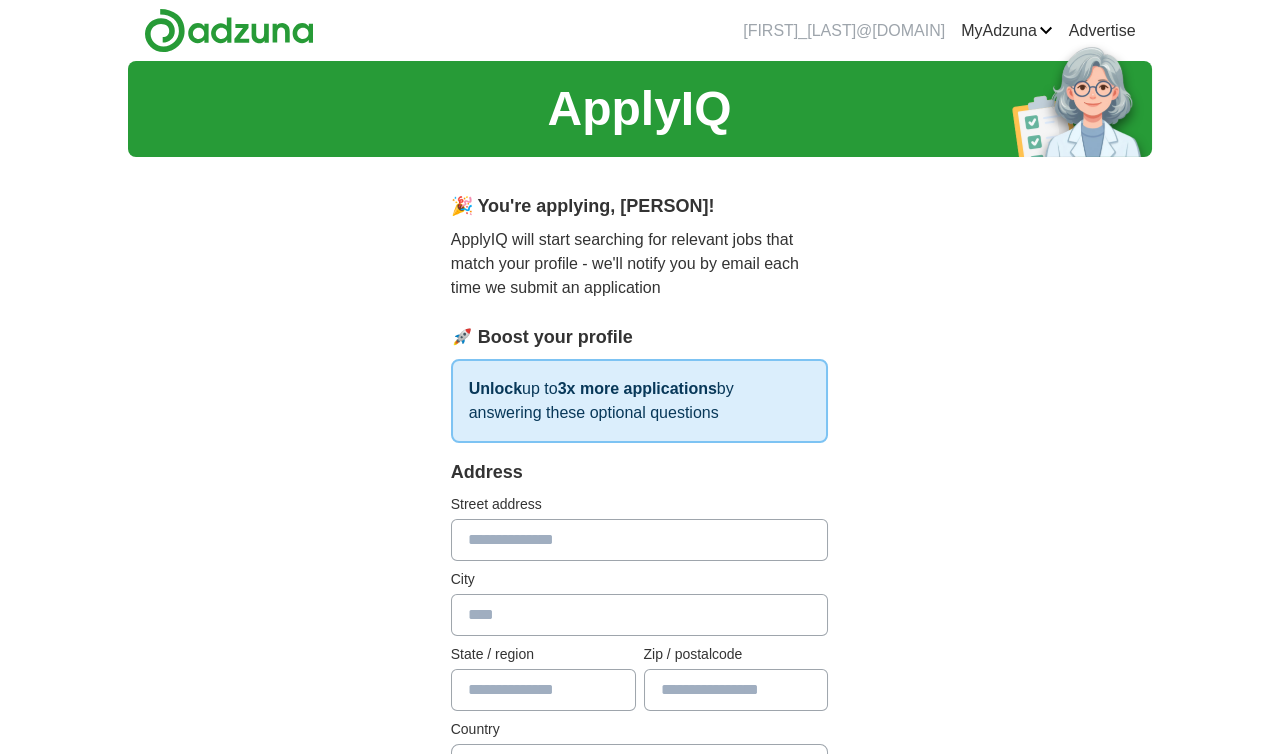 scroll, scrollTop: 166, scrollLeft: 0, axis: vertical 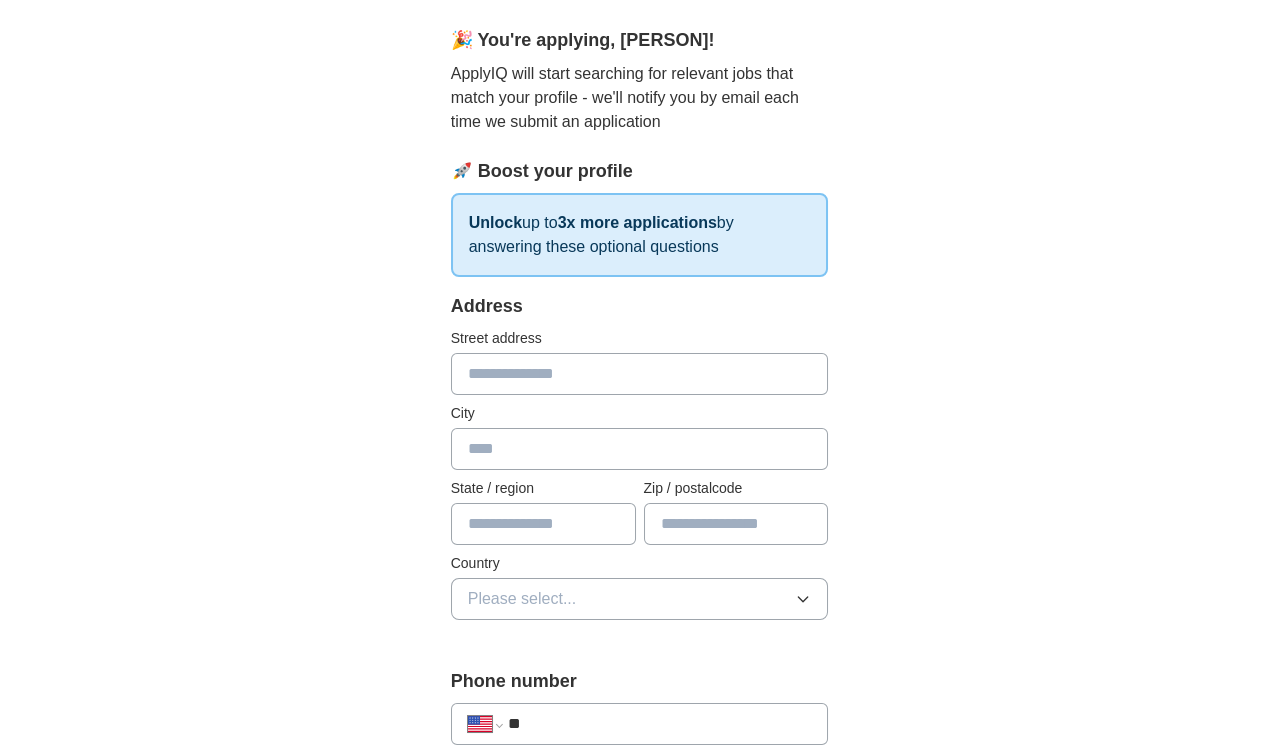 click at bounding box center [640, 374] 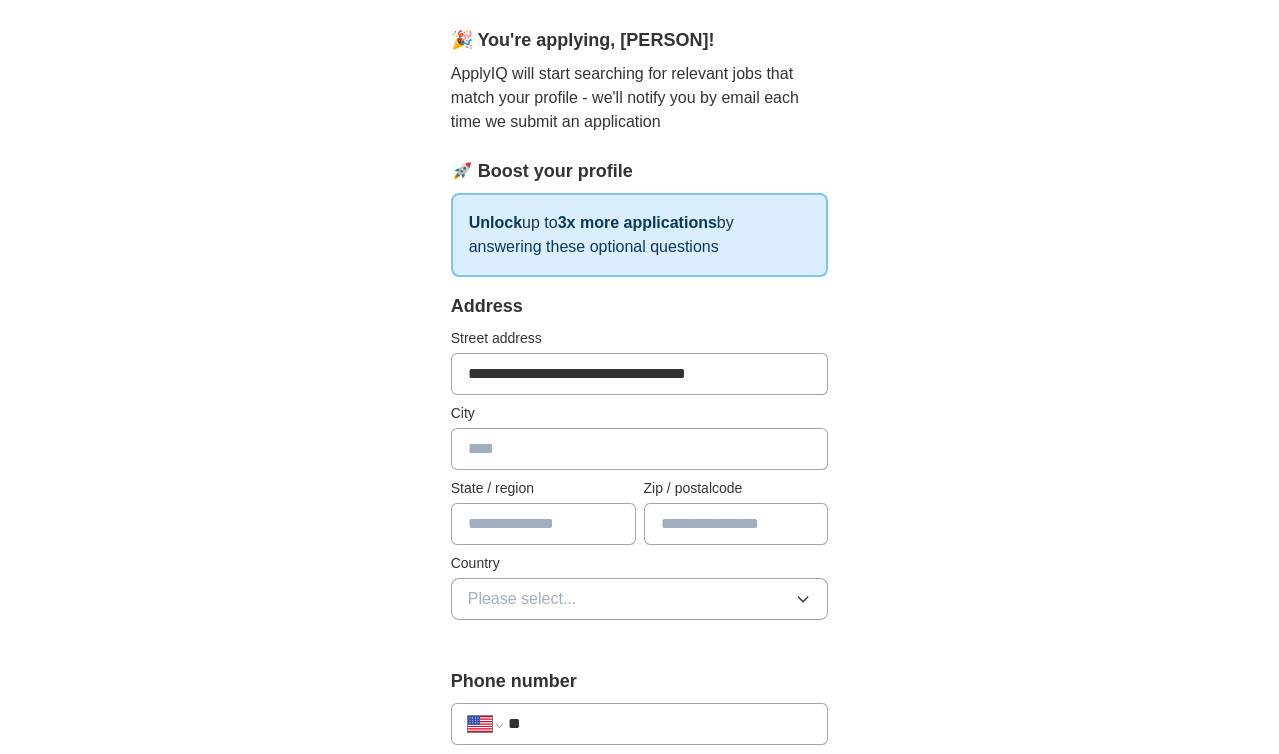 type on "**********" 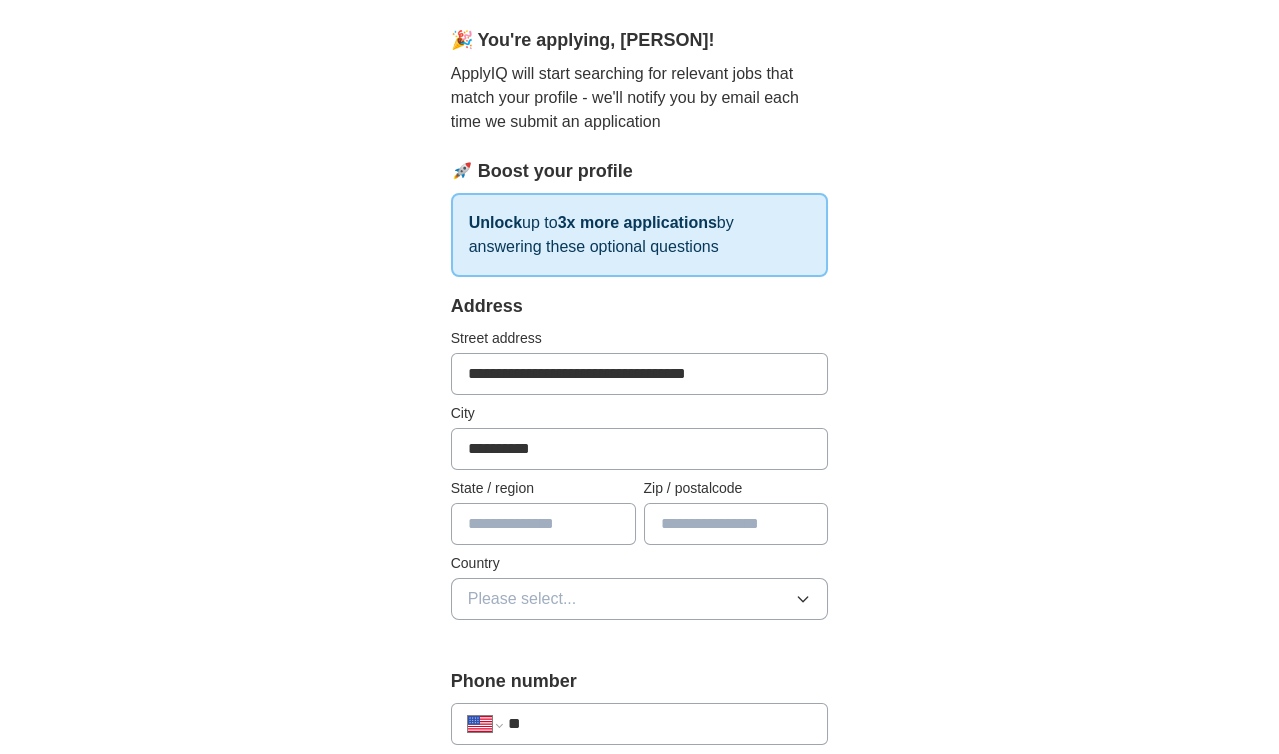 type on "**" 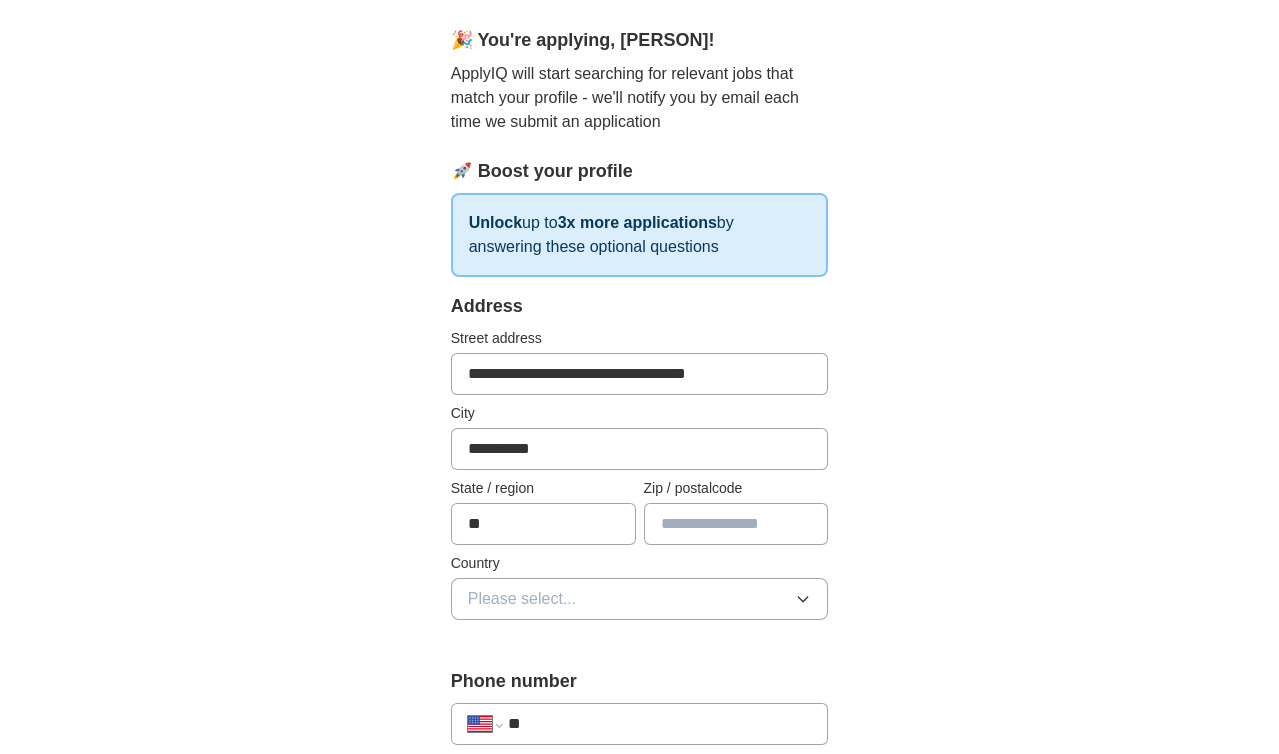 type on "*****" 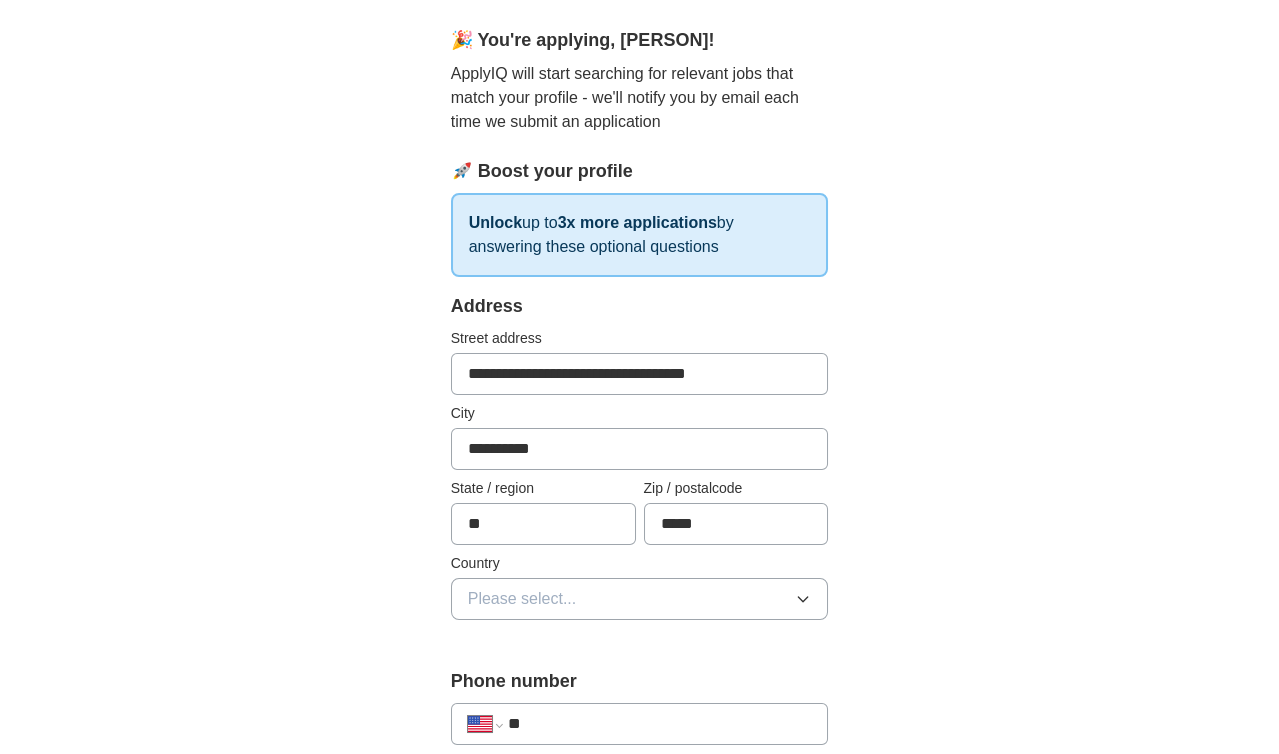 drag, startPoint x: 562, startPoint y: 348, endPoint x: 756, endPoint y: 334, distance: 194.5045 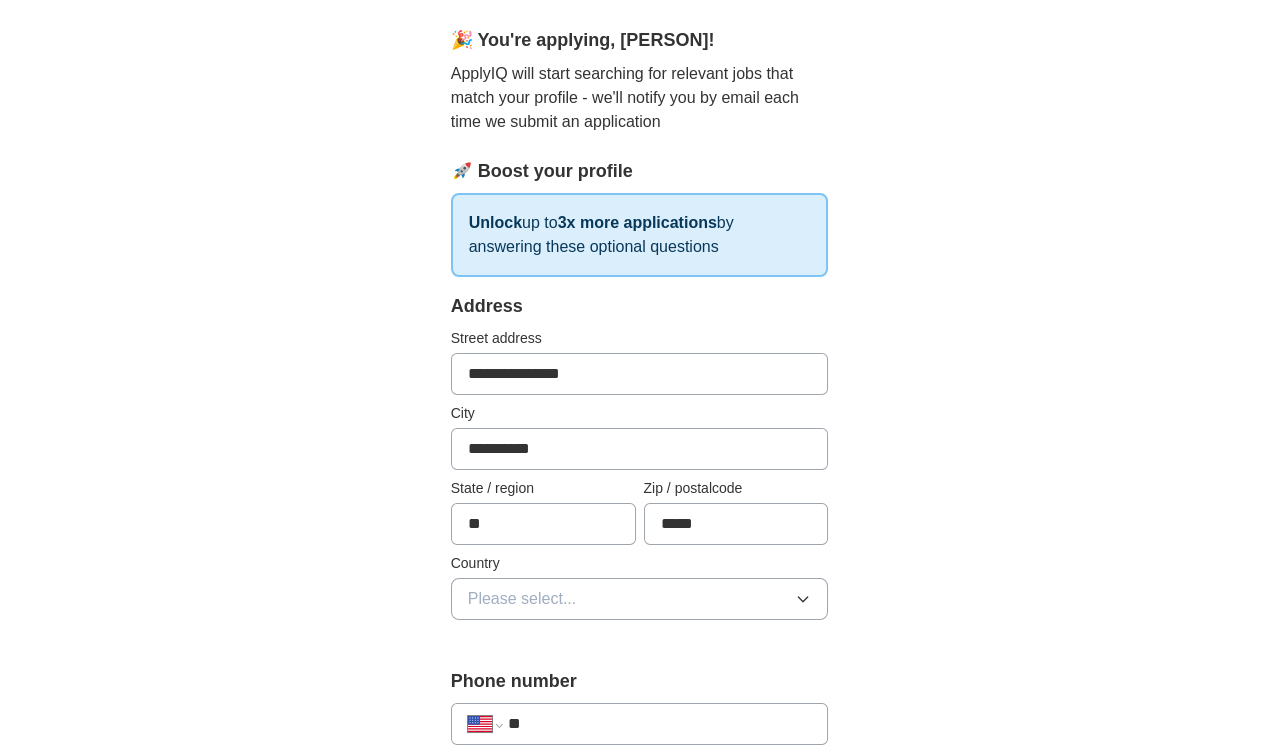 type on "**********" 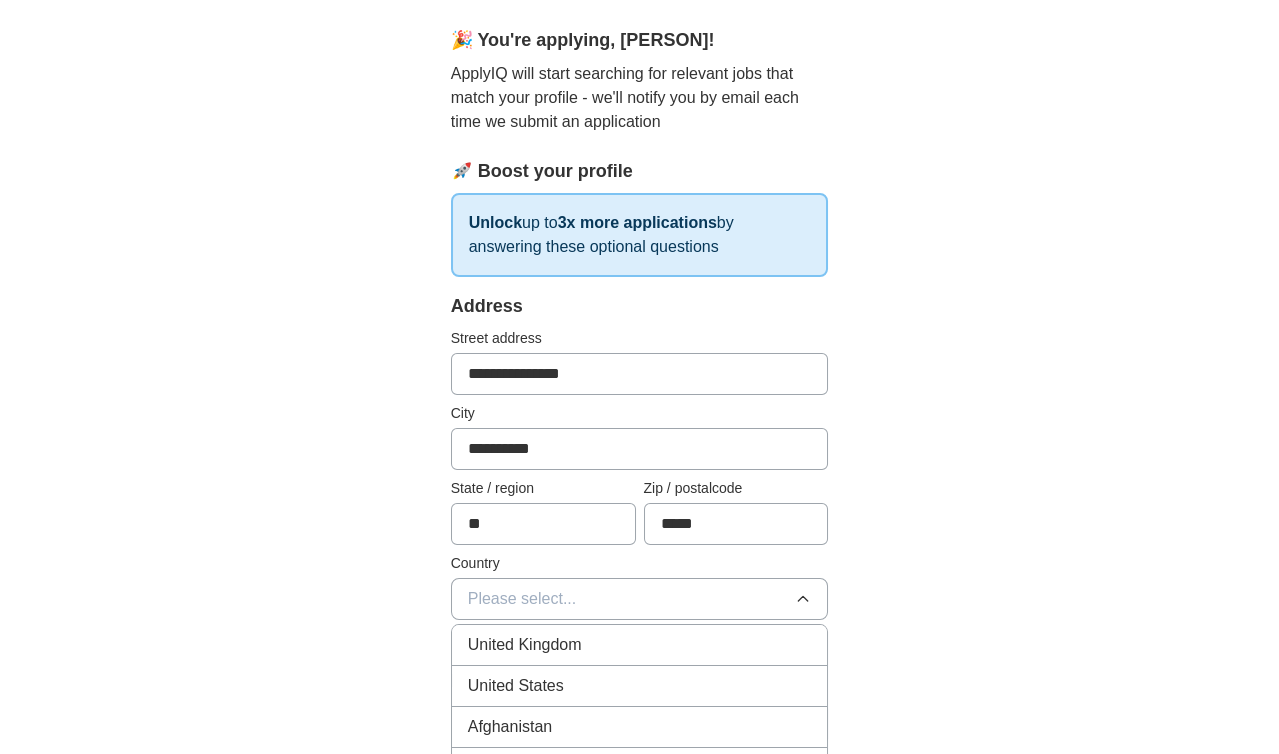 click on "United Kingdom" at bounding box center [640, 645] 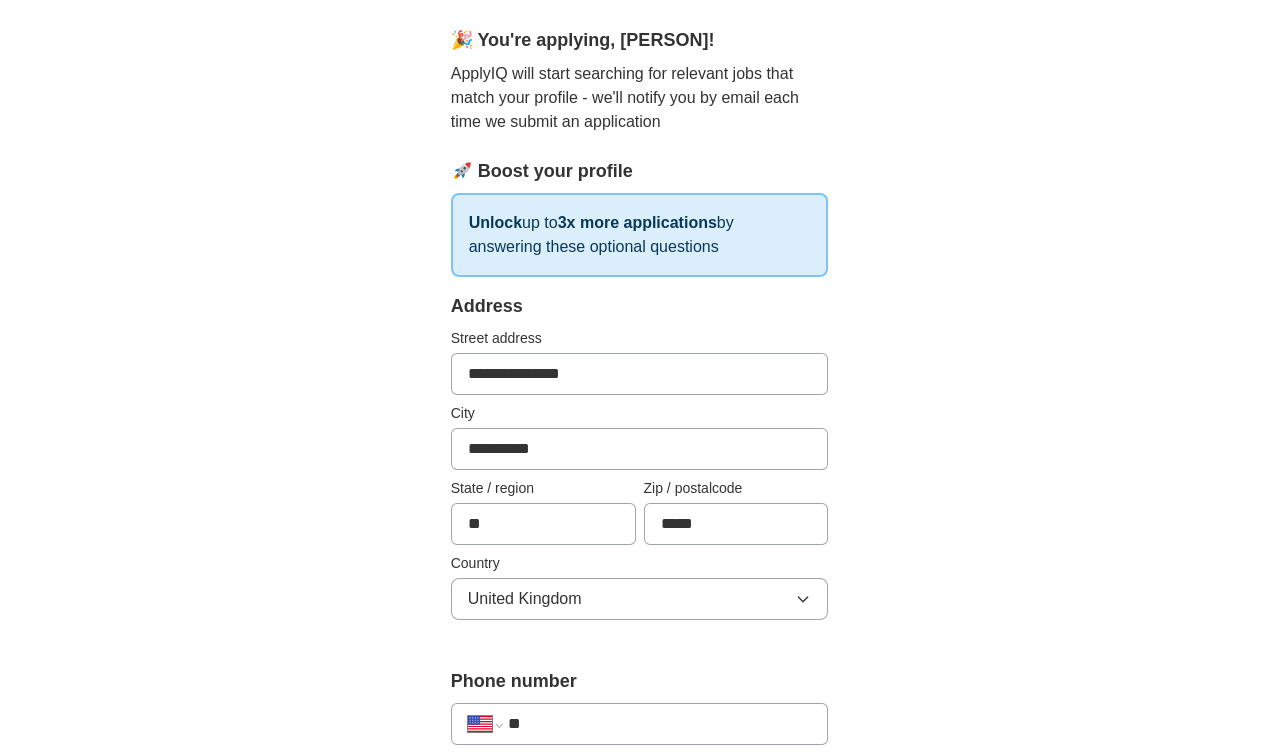click on "United Kingdom" at bounding box center [640, 599] 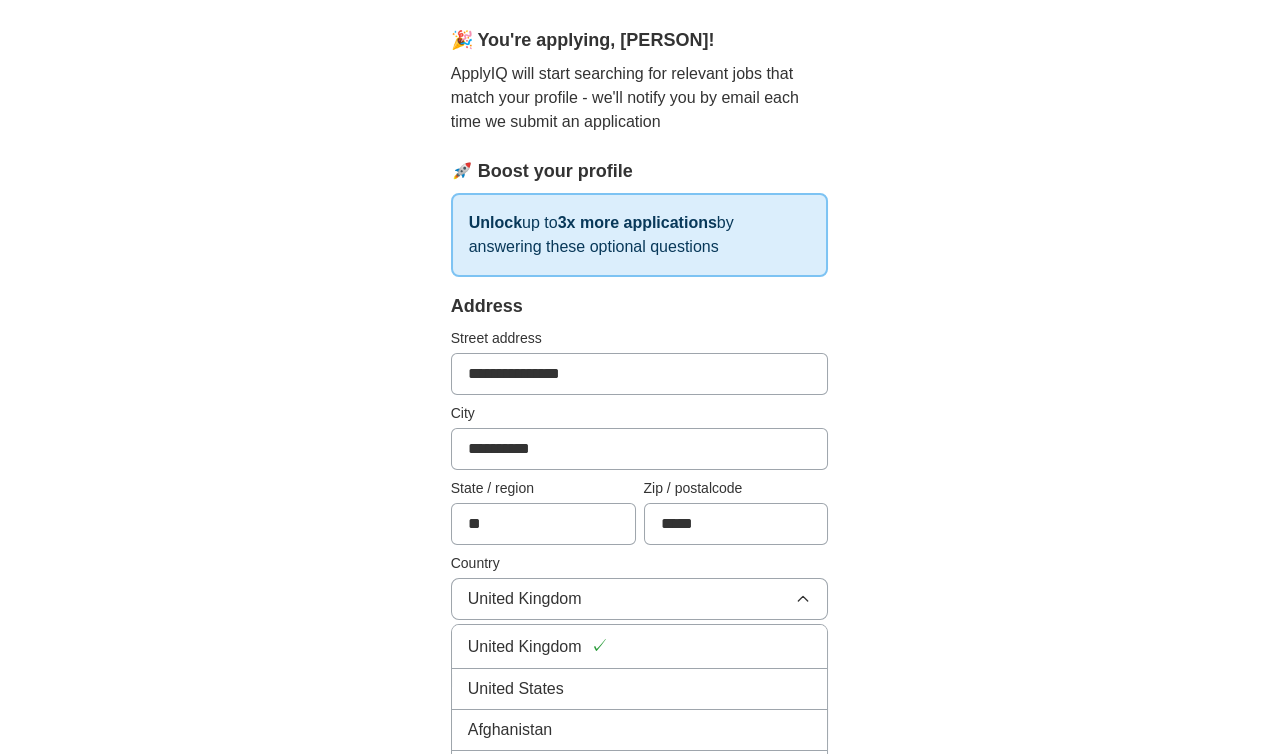 click on "United States" at bounding box center [640, 689] 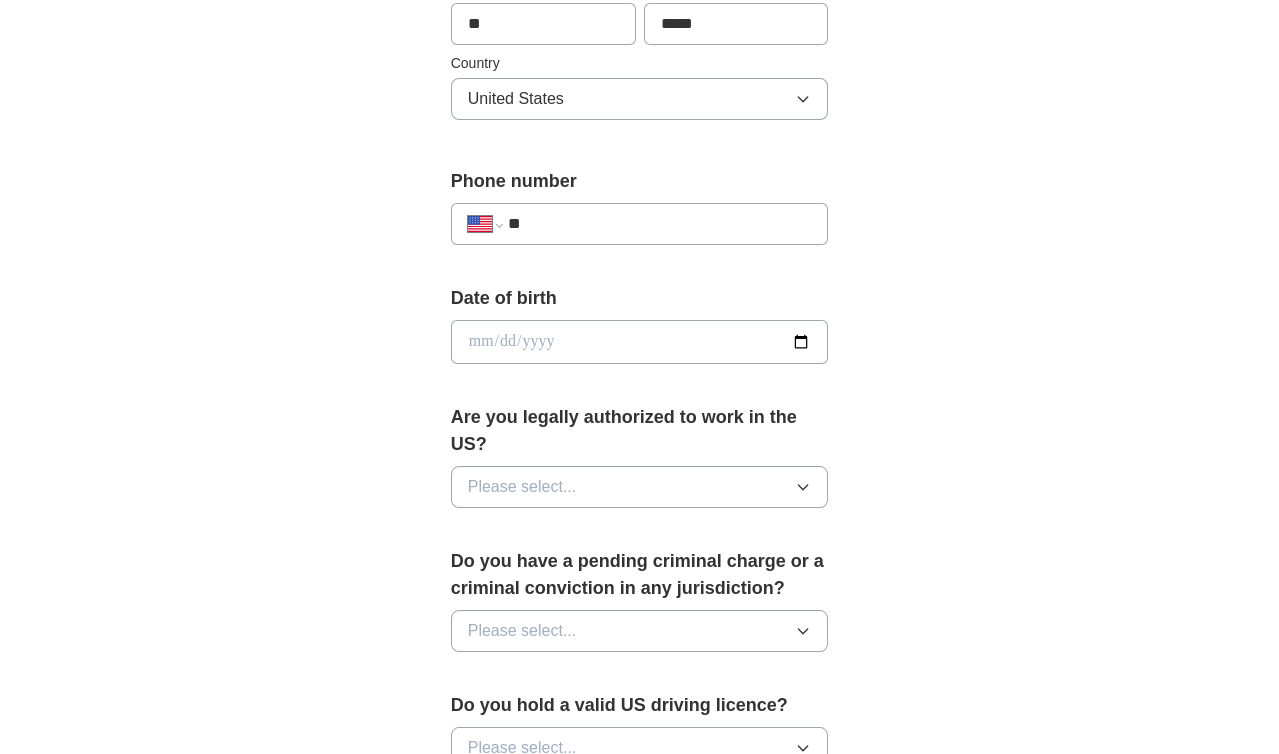 click on "**********" at bounding box center [640, 214] 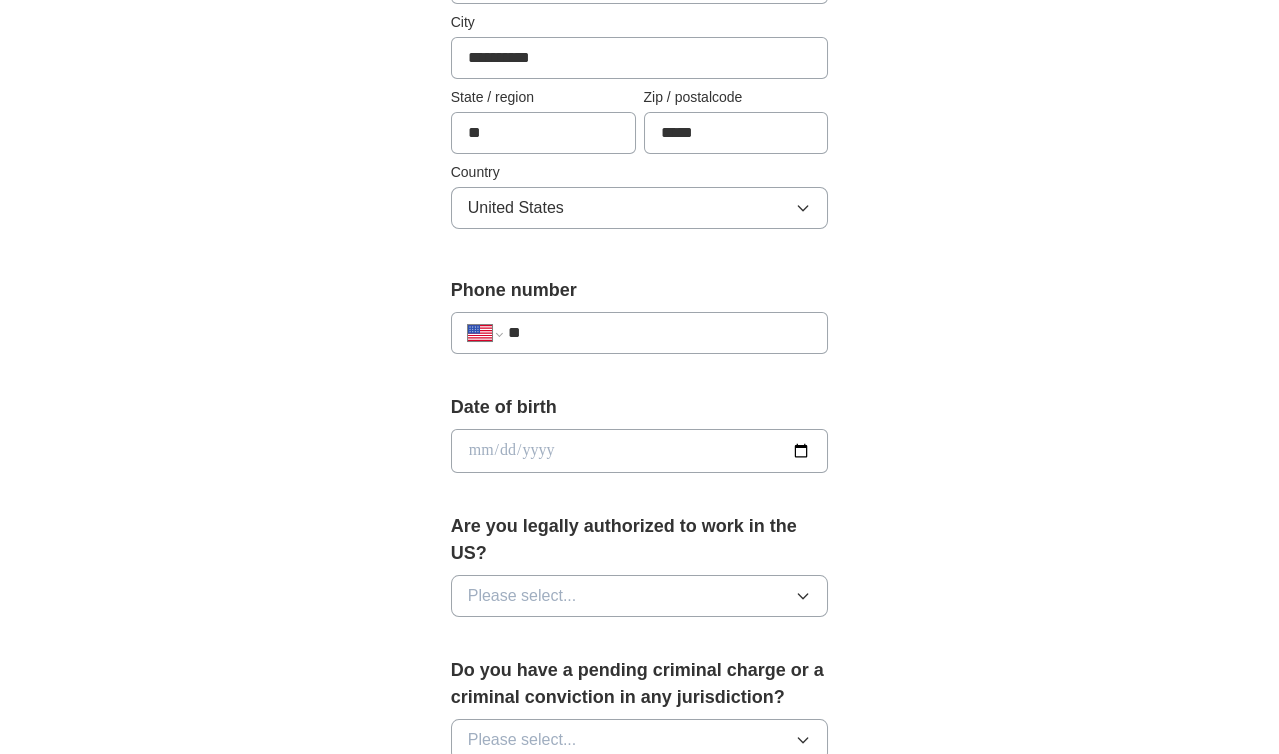 scroll, scrollTop: 500, scrollLeft: 0, axis: vertical 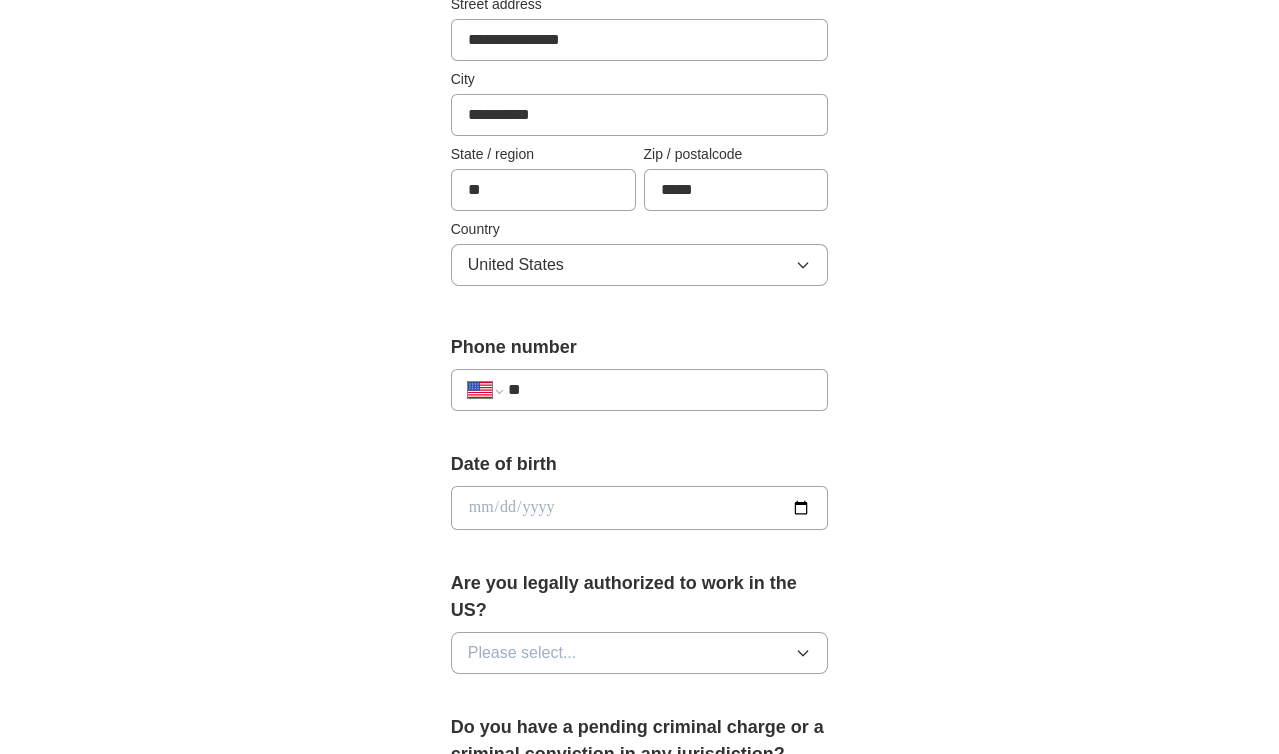 click on "**" at bounding box center [660, 390] 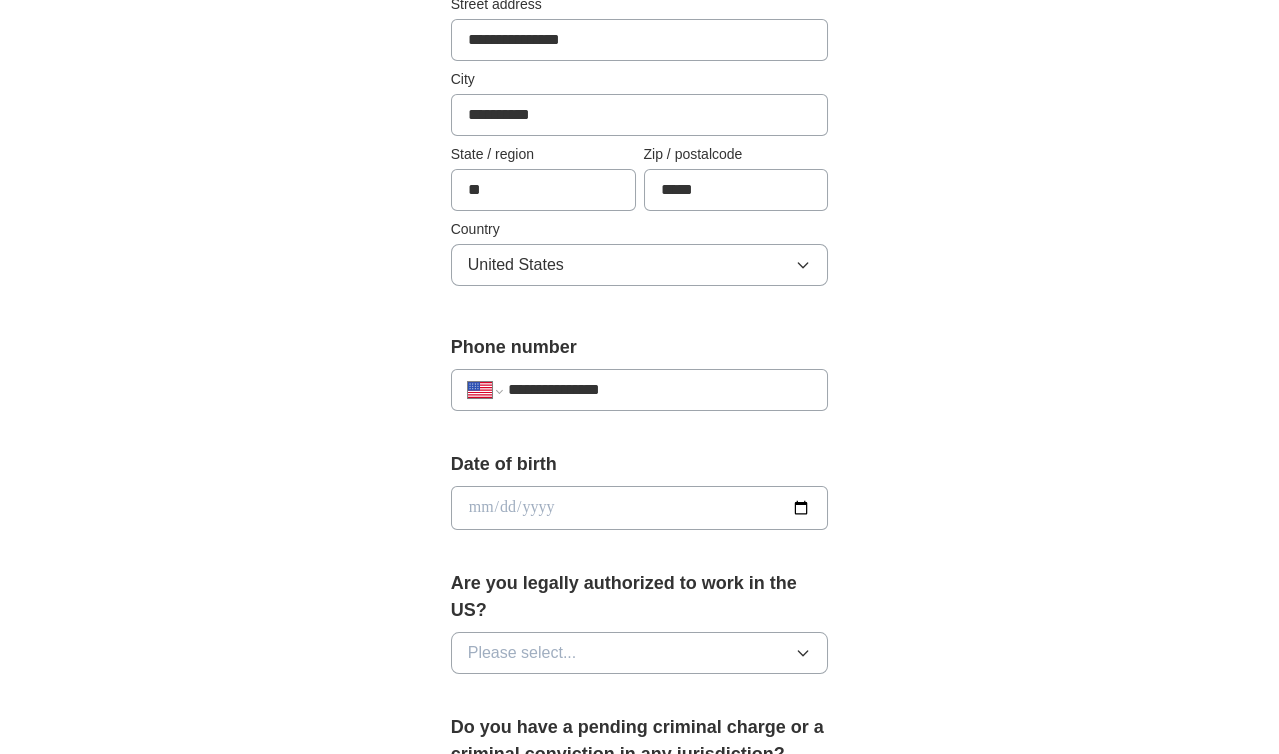 type on "**********" 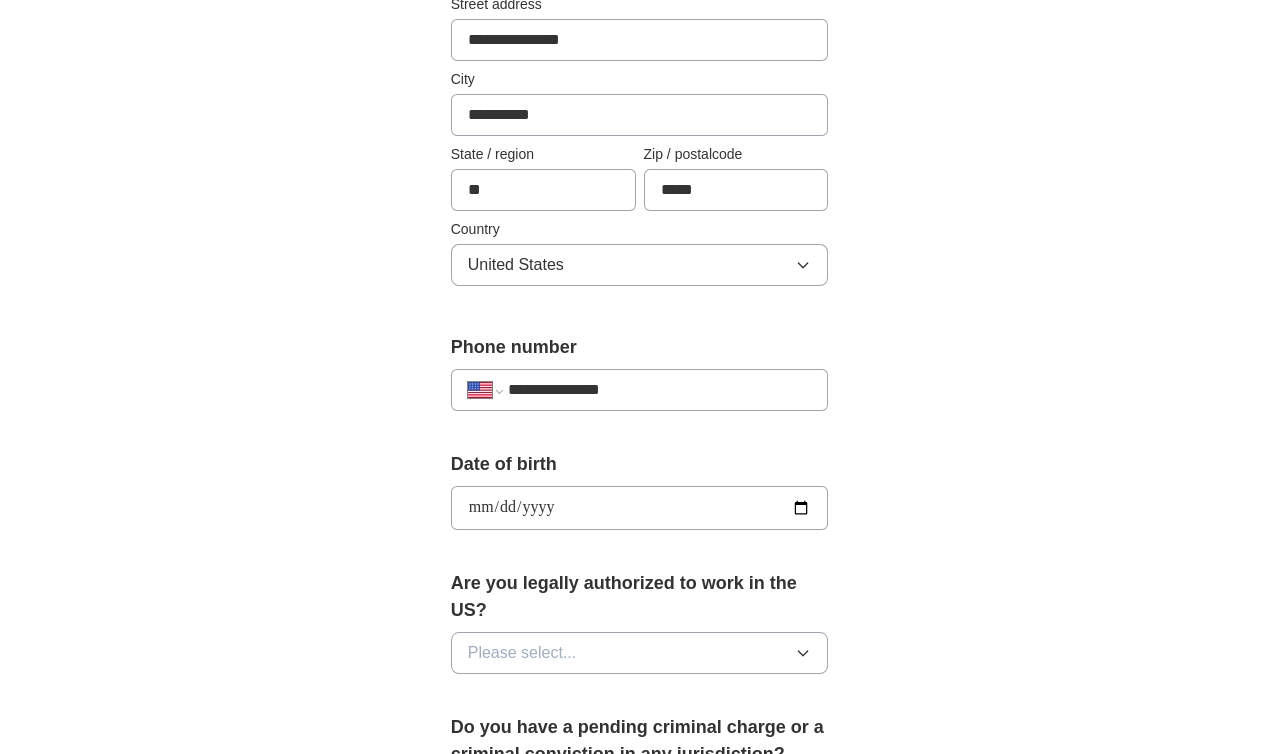 type on "**********" 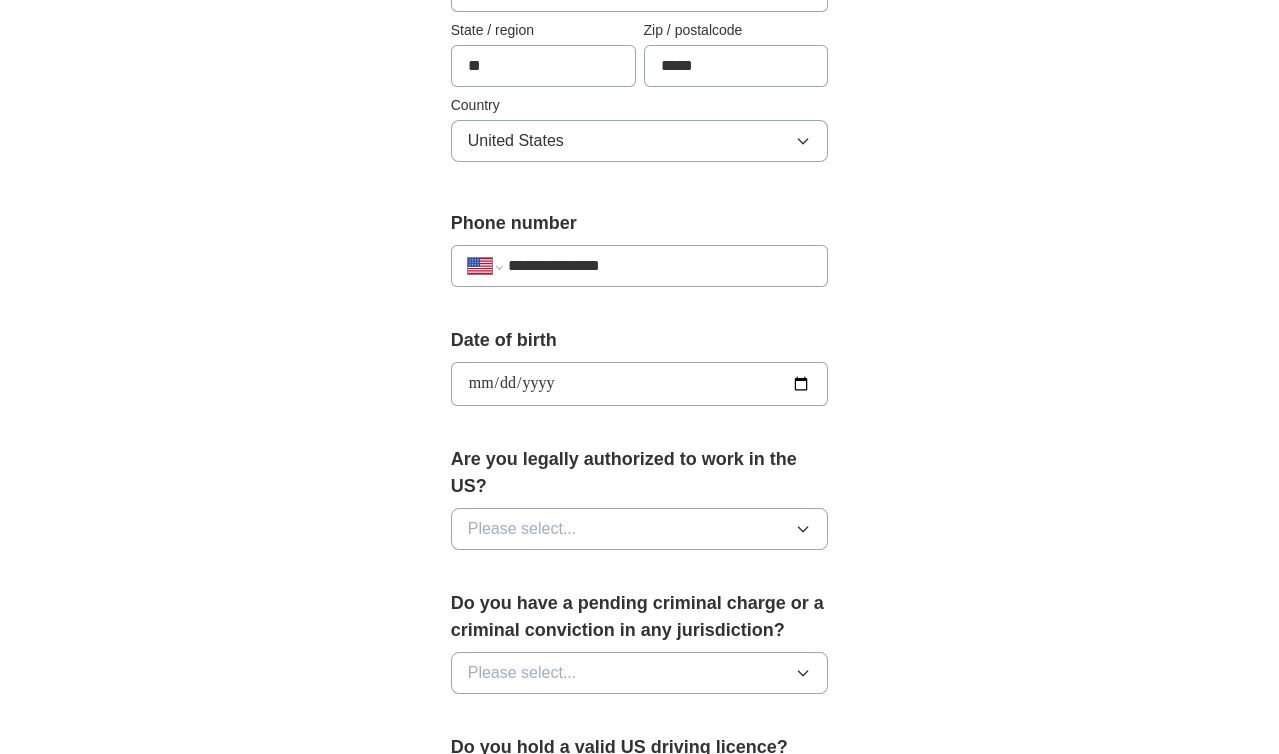 scroll, scrollTop: 666, scrollLeft: 0, axis: vertical 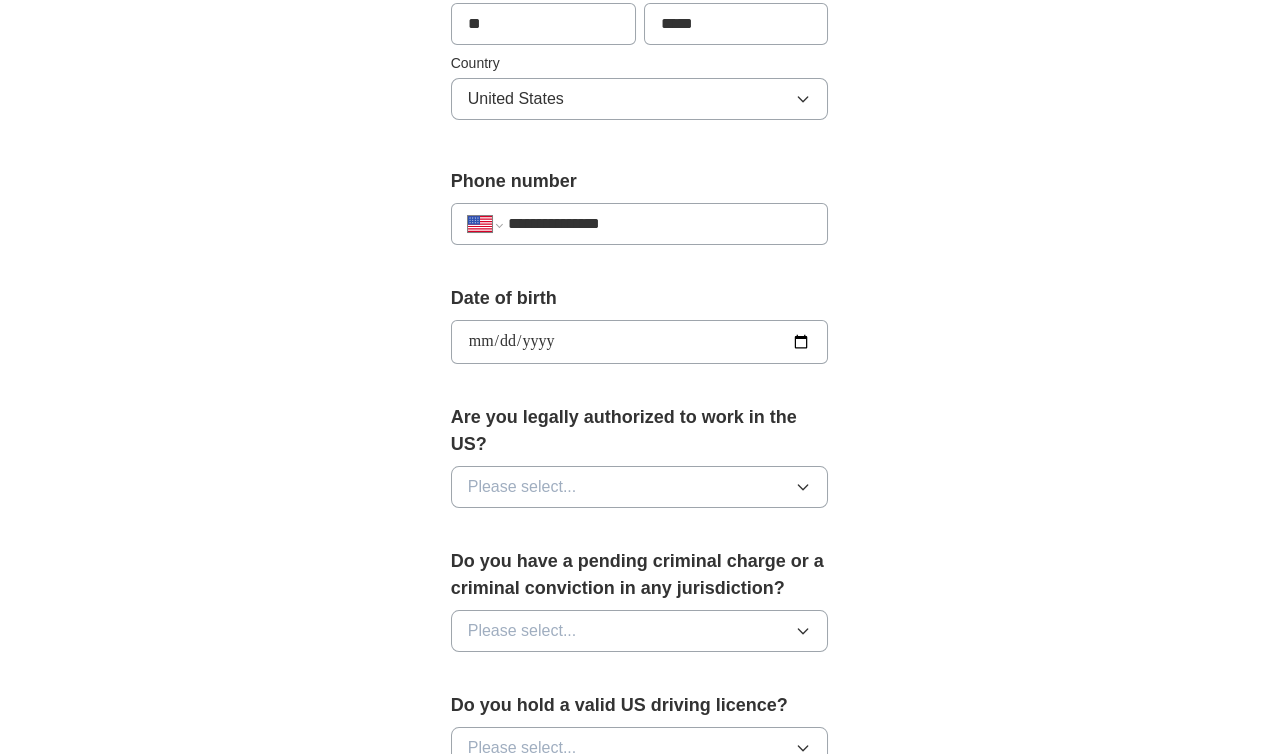 click on "Please select..." at bounding box center [640, 487] 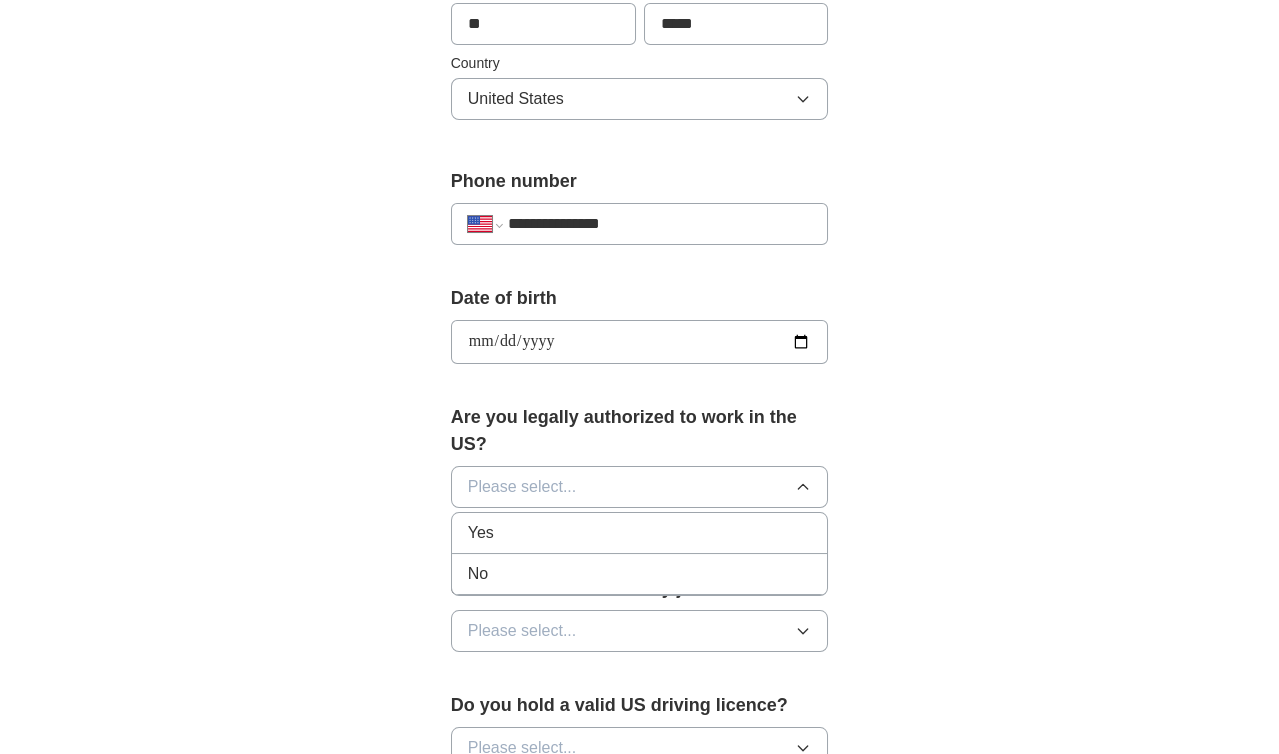 click on "Yes" at bounding box center (640, 533) 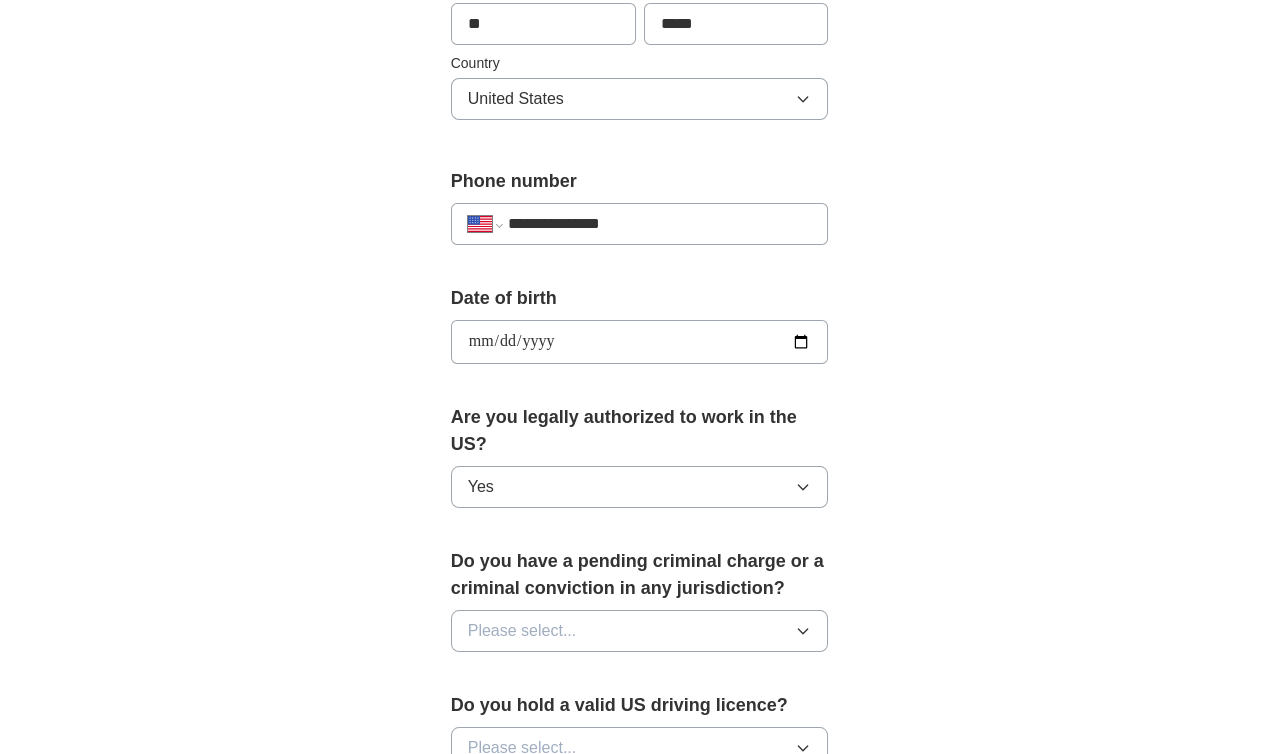 scroll, scrollTop: 833, scrollLeft: 0, axis: vertical 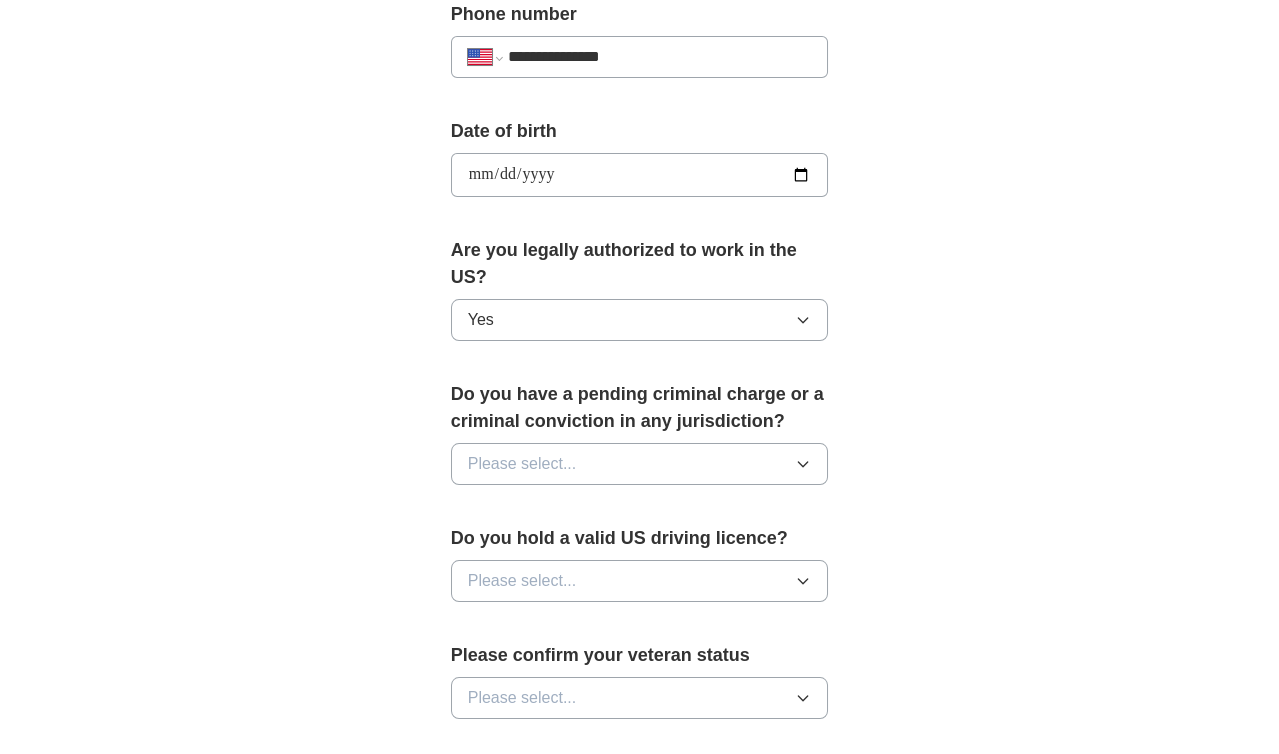 click on "Please select..." at bounding box center [522, 464] 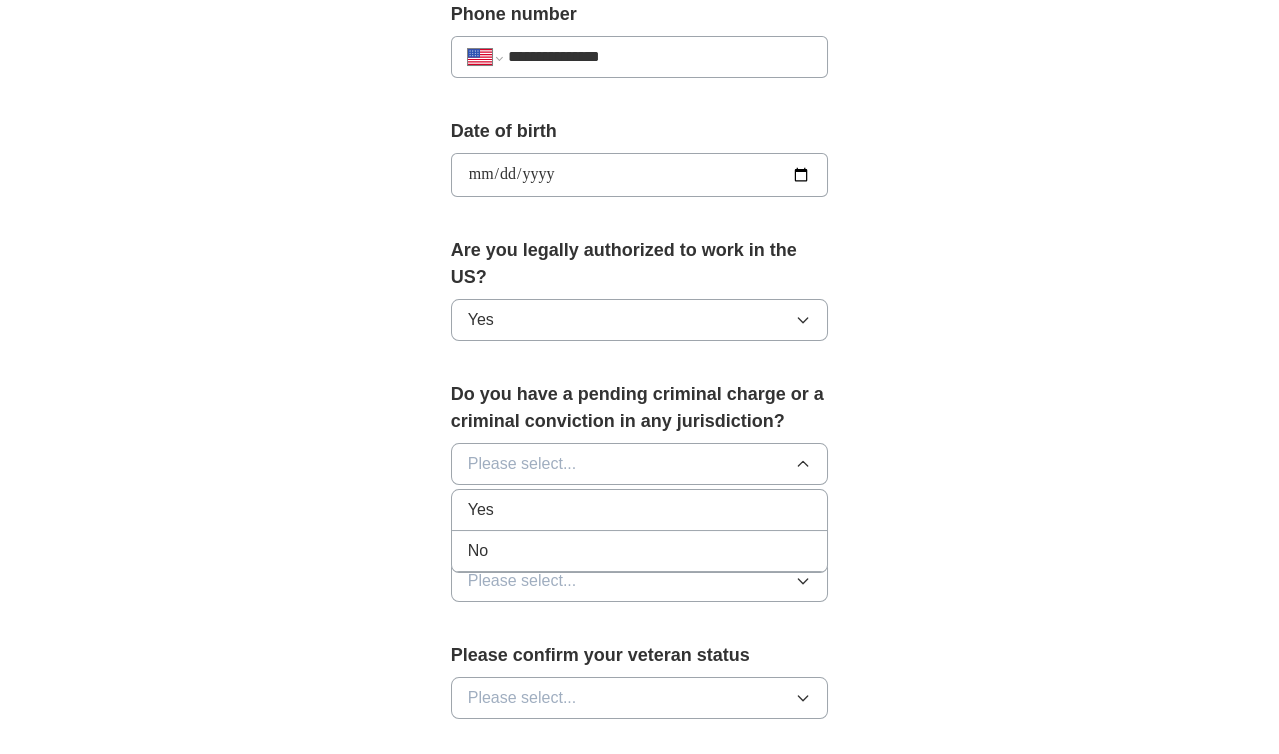 click on "No" at bounding box center [640, 551] 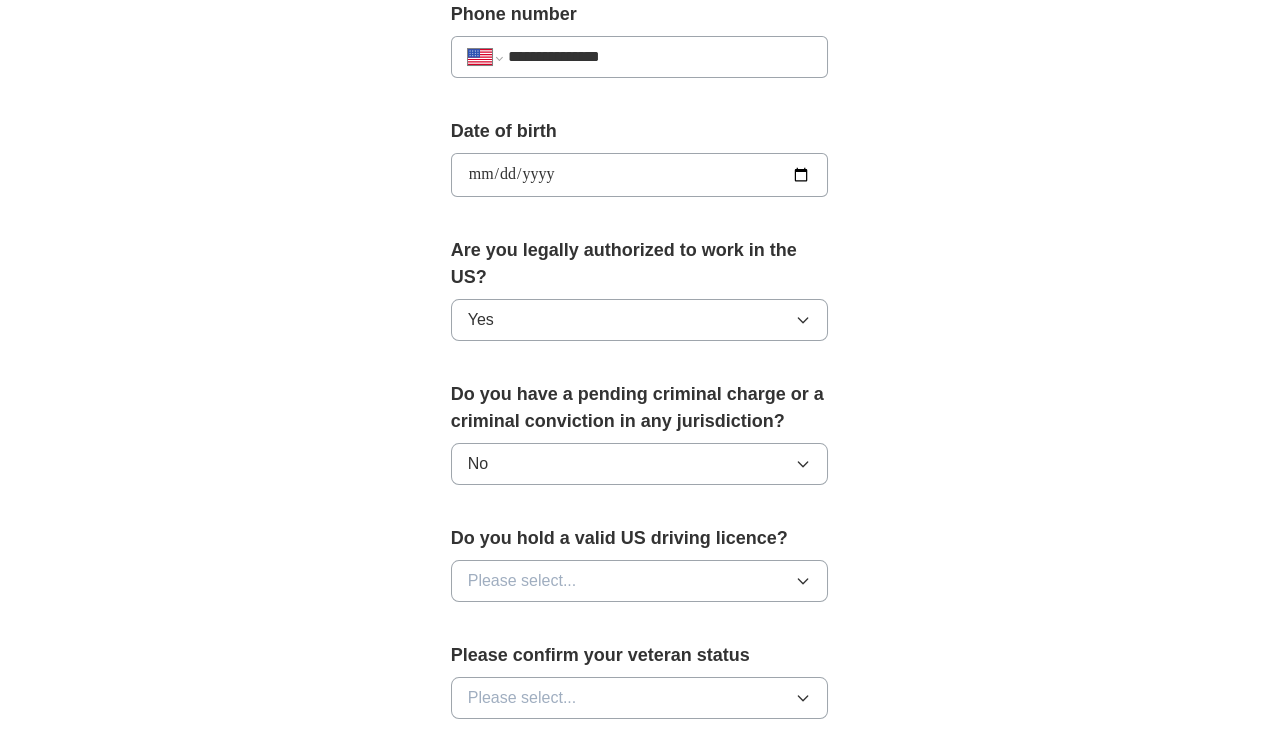 click on "Please select..." at bounding box center [640, 581] 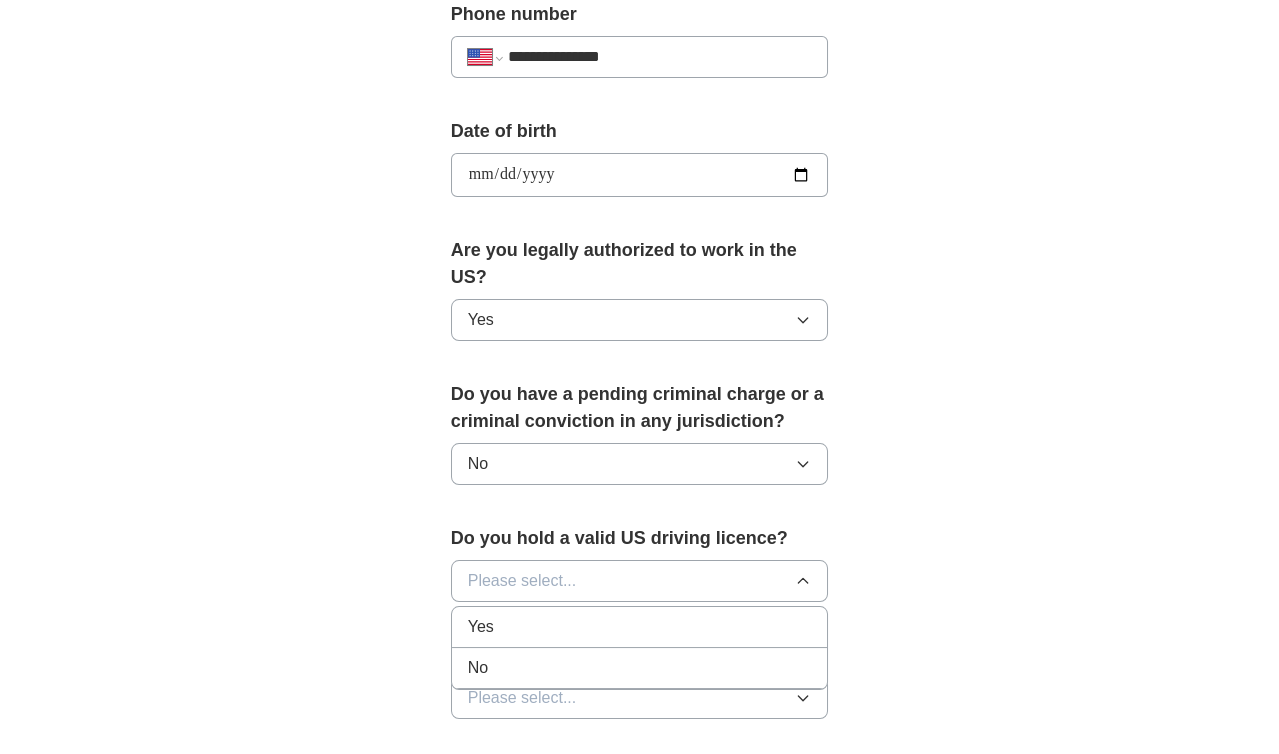 click on "Yes" at bounding box center [640, 627] 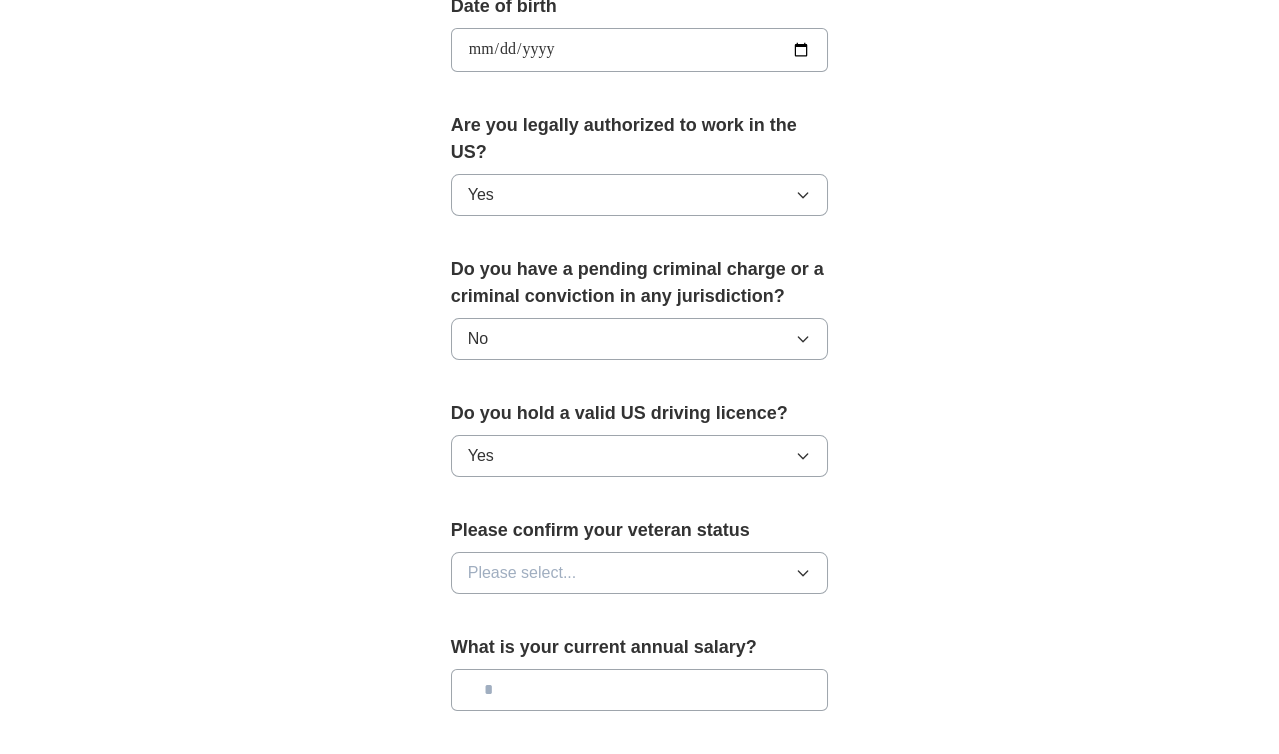 scroll, scrollTop: 1000, scrollLeft: 0, axis: vertical 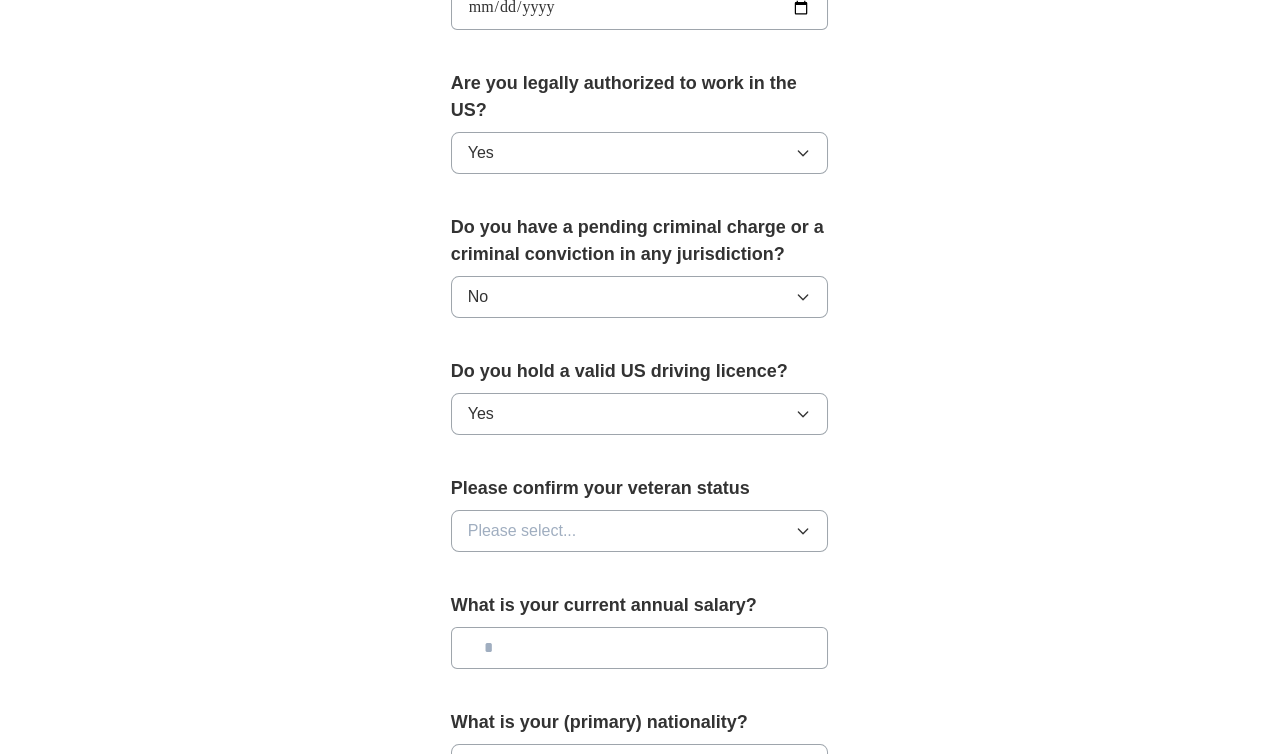 drag, startPoint x: 463, startPoint y: 492, endPoint x: 455, endPoint y: 509, distance: 18.788294 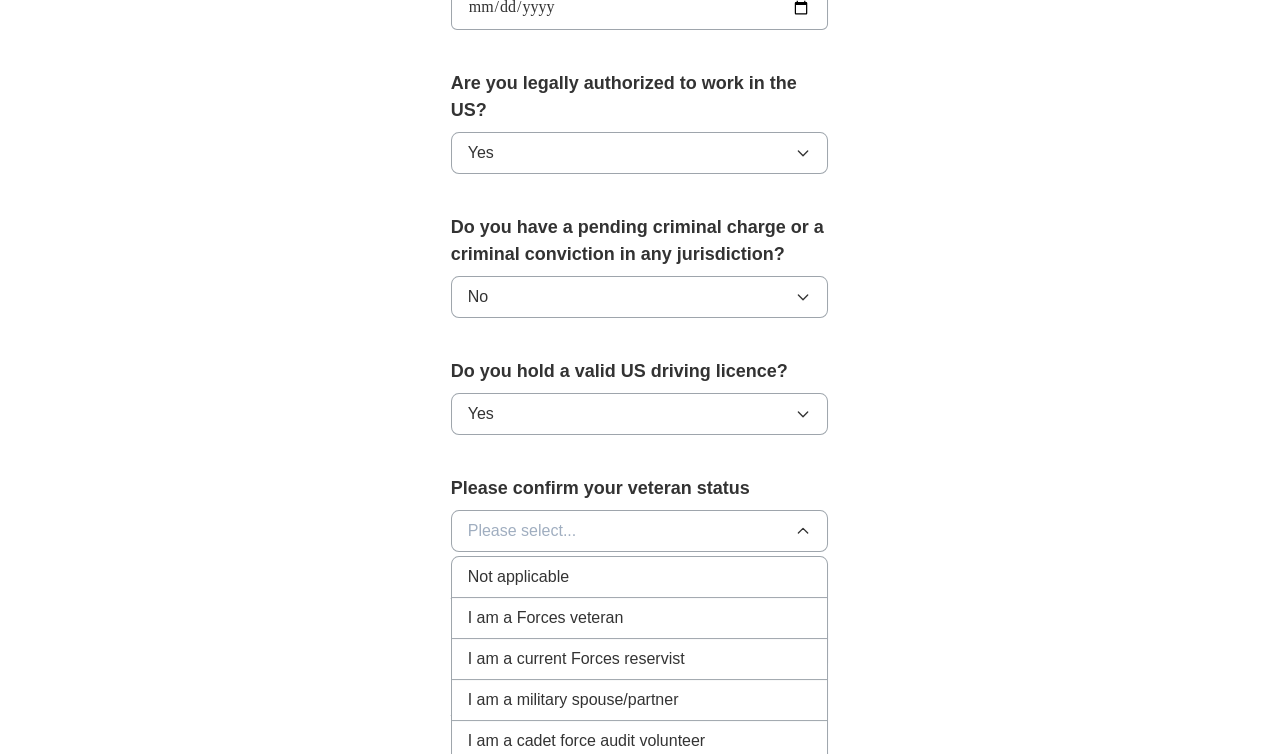 click on "Not applicable" at bounding box center [640, 577] 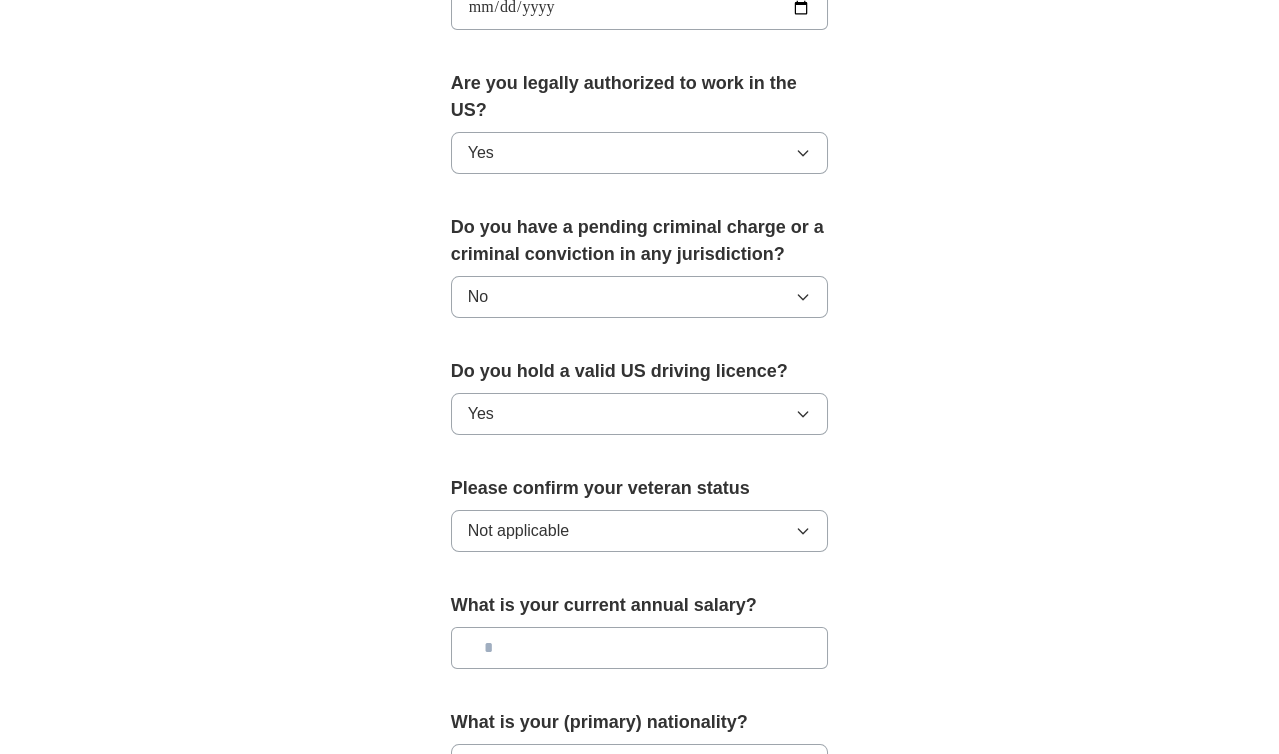 scroll, scrollTop: 1166, scrollLeft: 0, axis: vertical 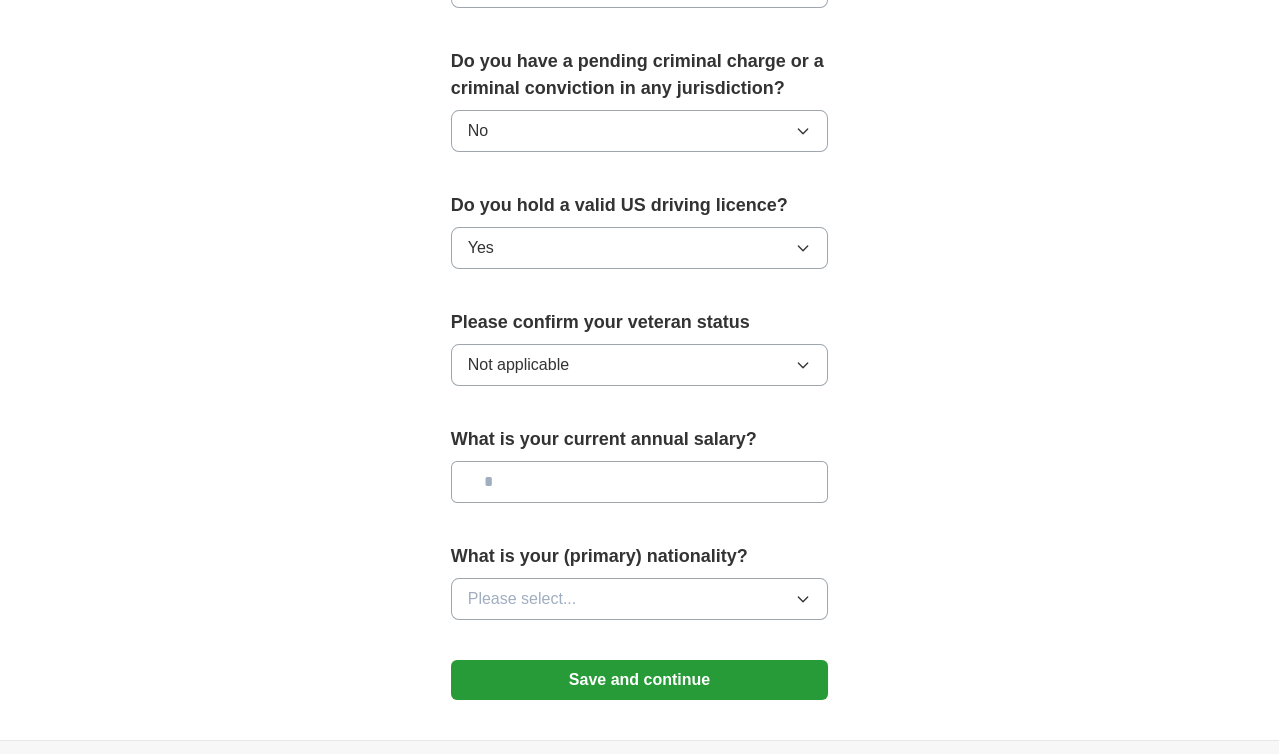 click at bounding box center (640, 482) 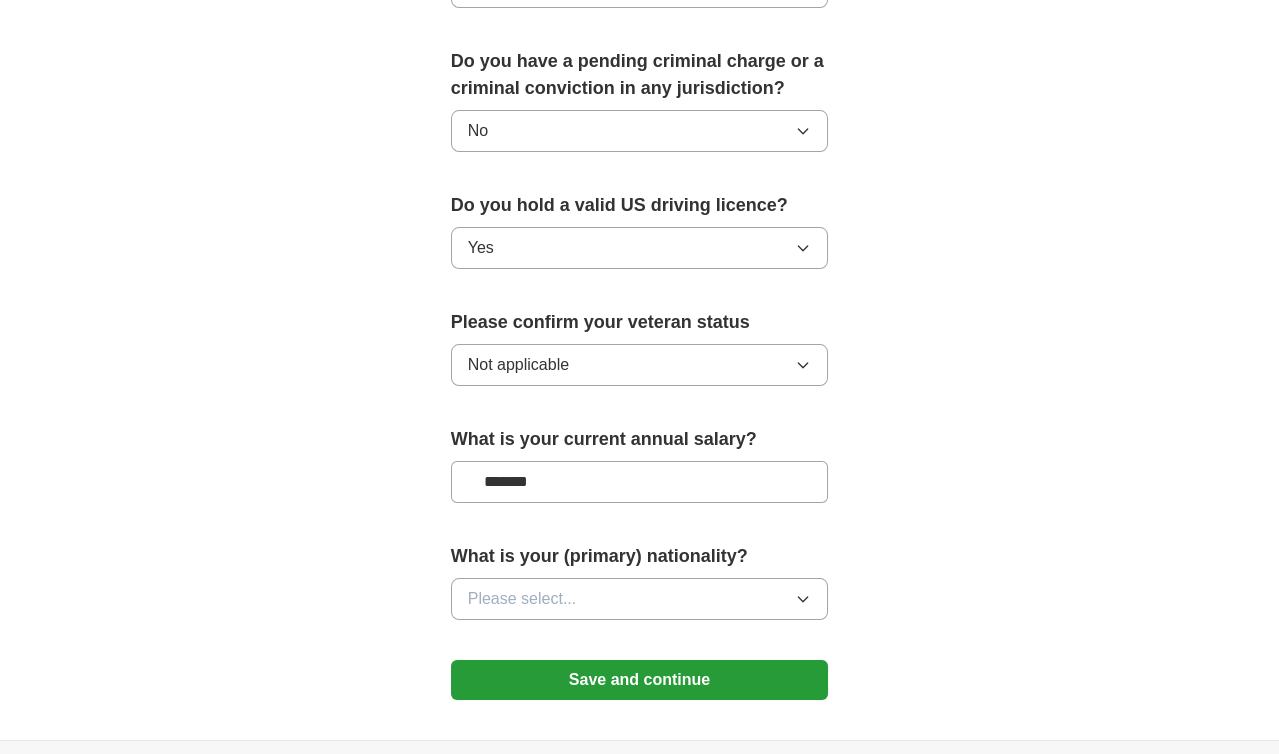 type on "*******" 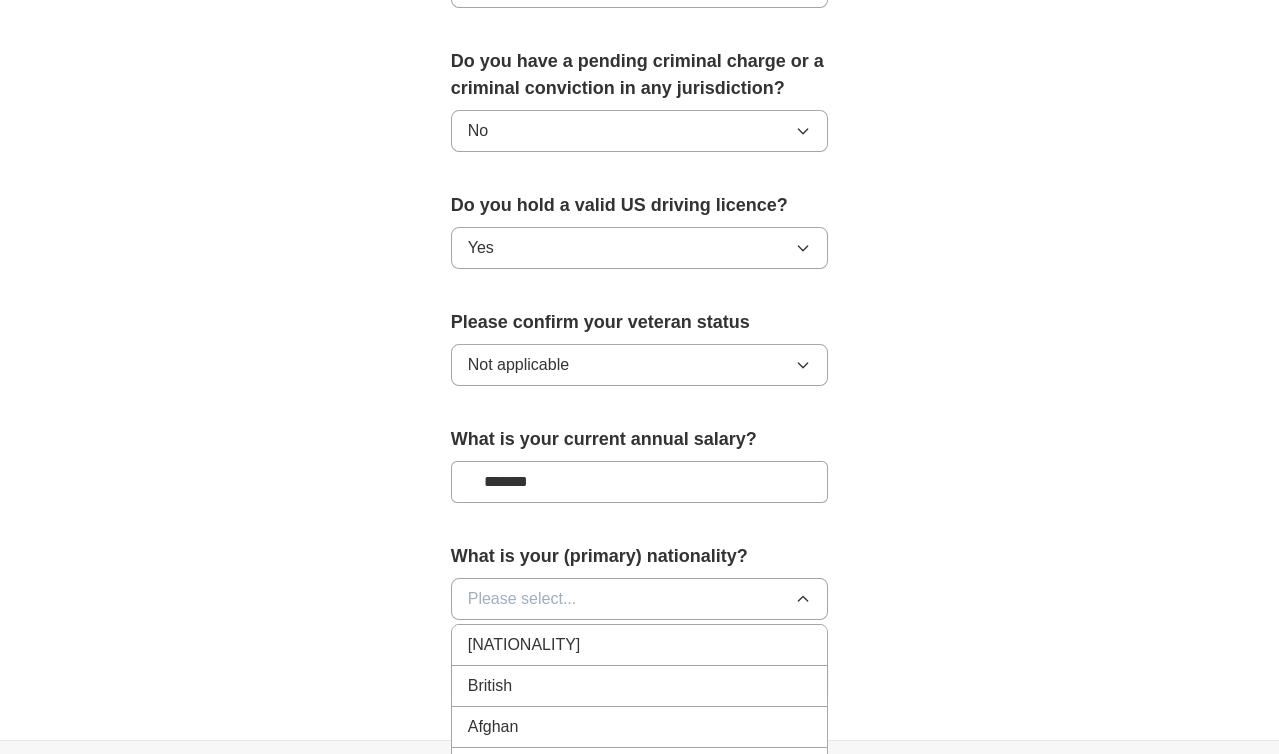 click on "[NATIONALITY]" at bounding box center [640, 645] 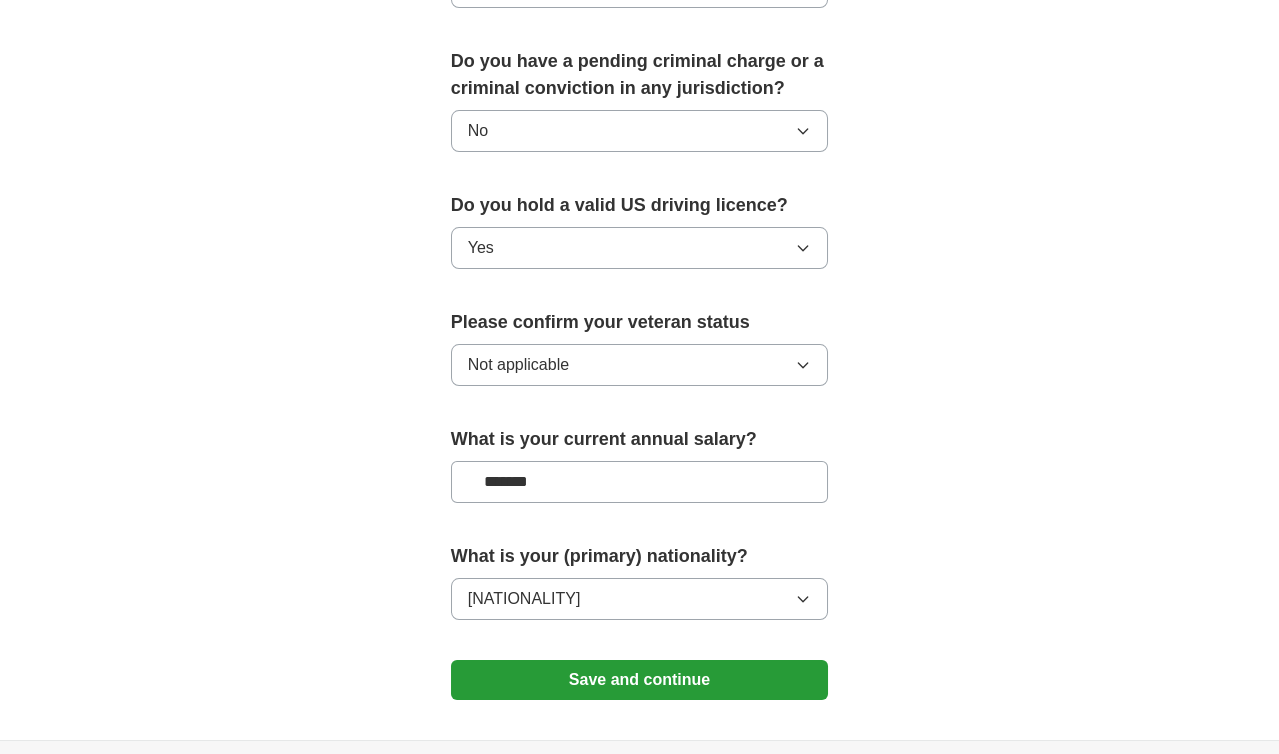 click on "Save and continue" at bounding box center (640, 680) 